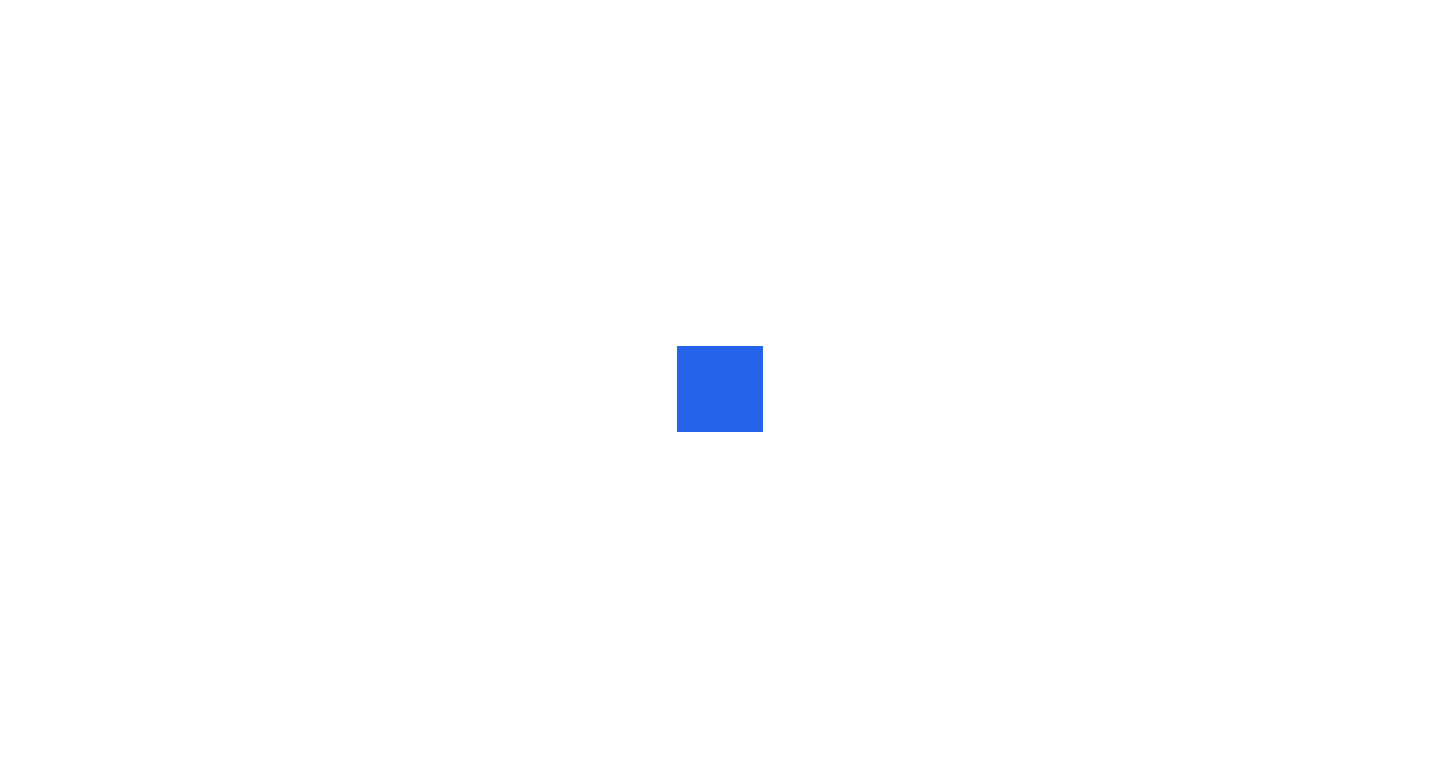 scroll, scrollTop: 0, scrollLeft: 0, axis: both 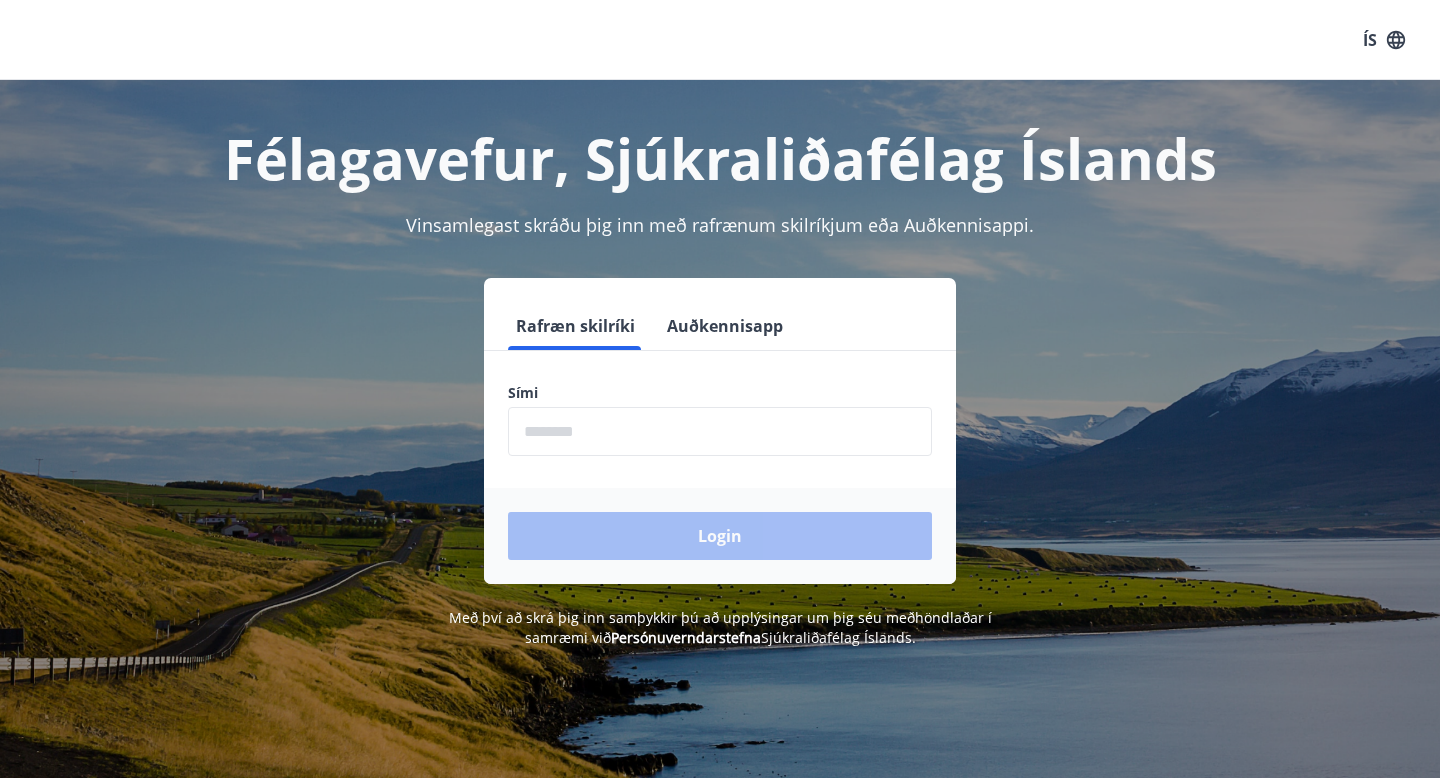 click at bounding box center [720, 431] 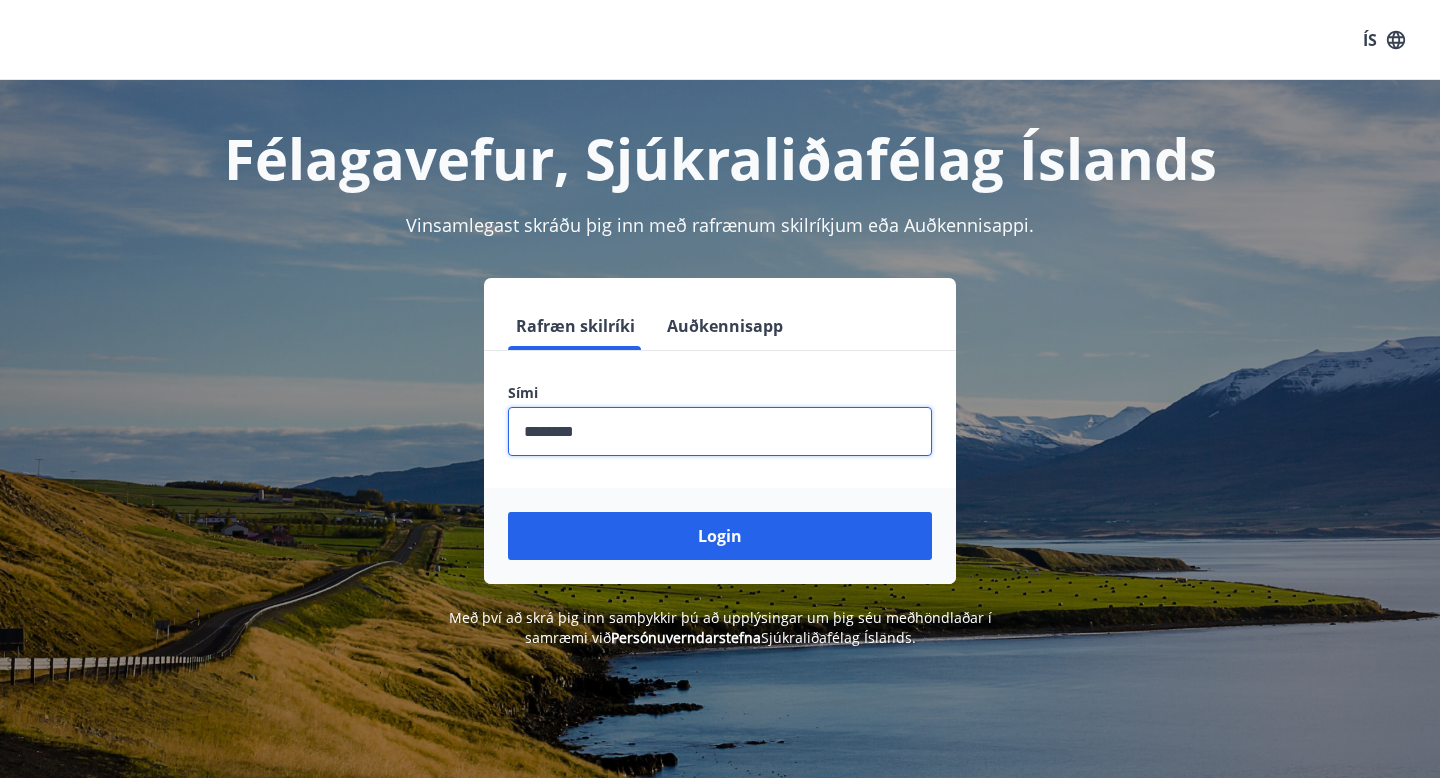 type on "********" 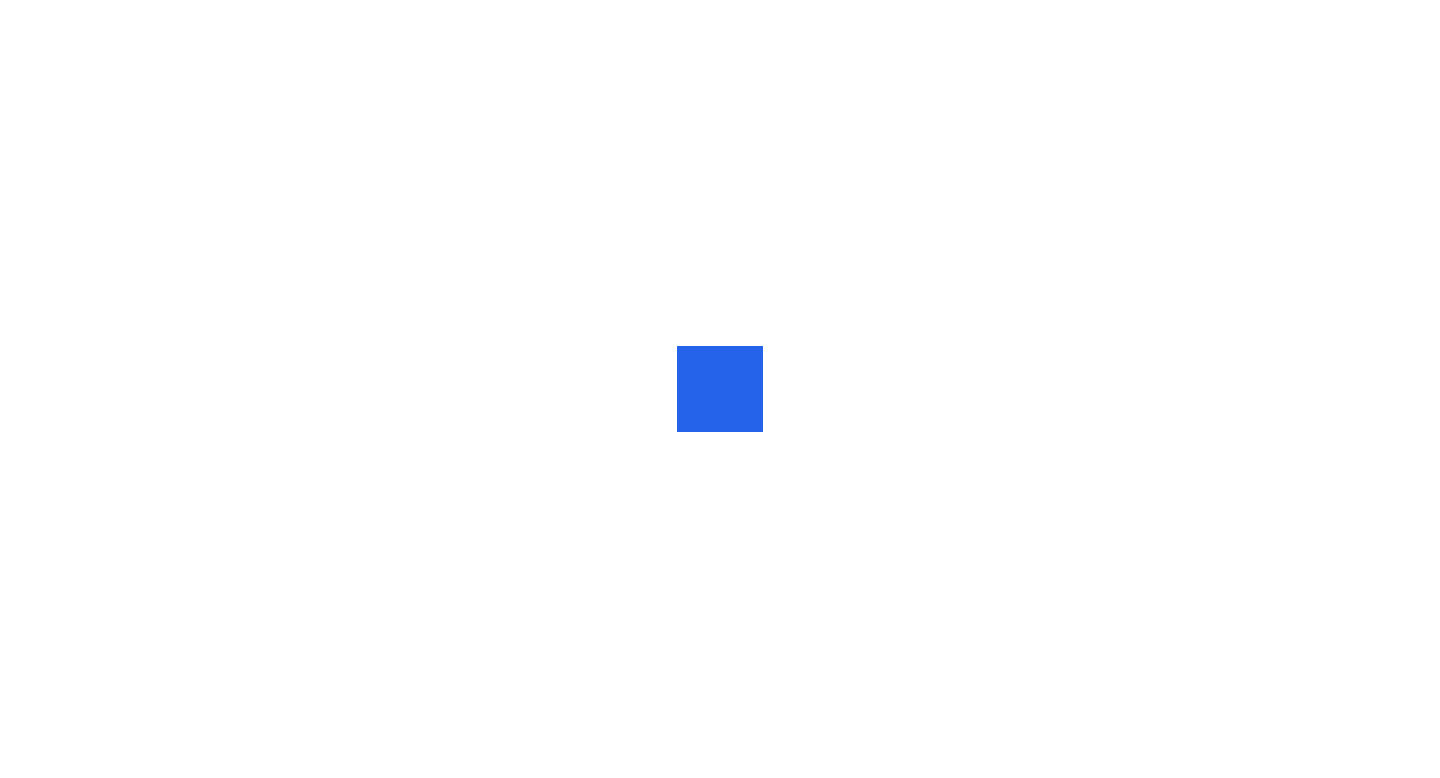 scroll, scrollTop: 0, scrollLeft: 0, axis: both 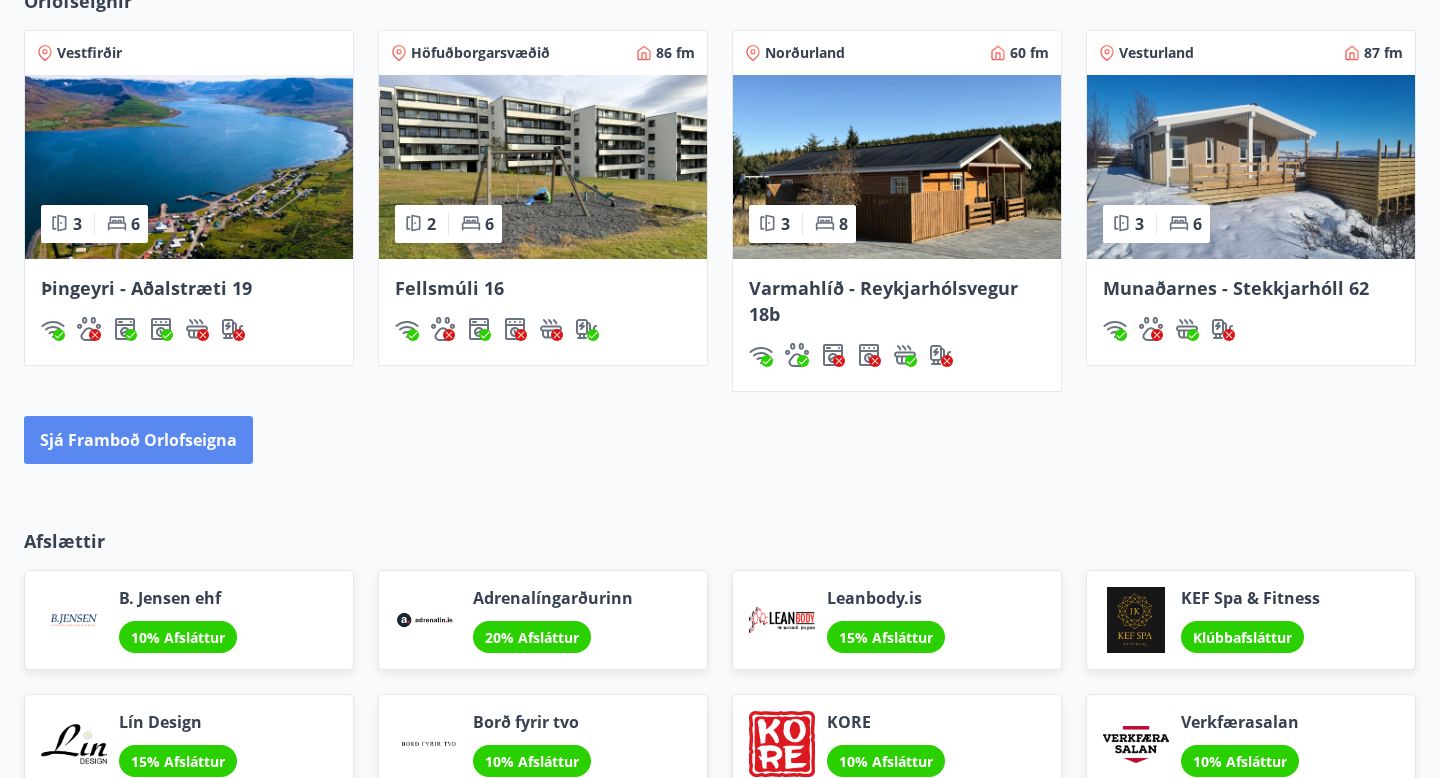 click on "Sjá framboð orlofseigna" at bounding box center (138, 440) 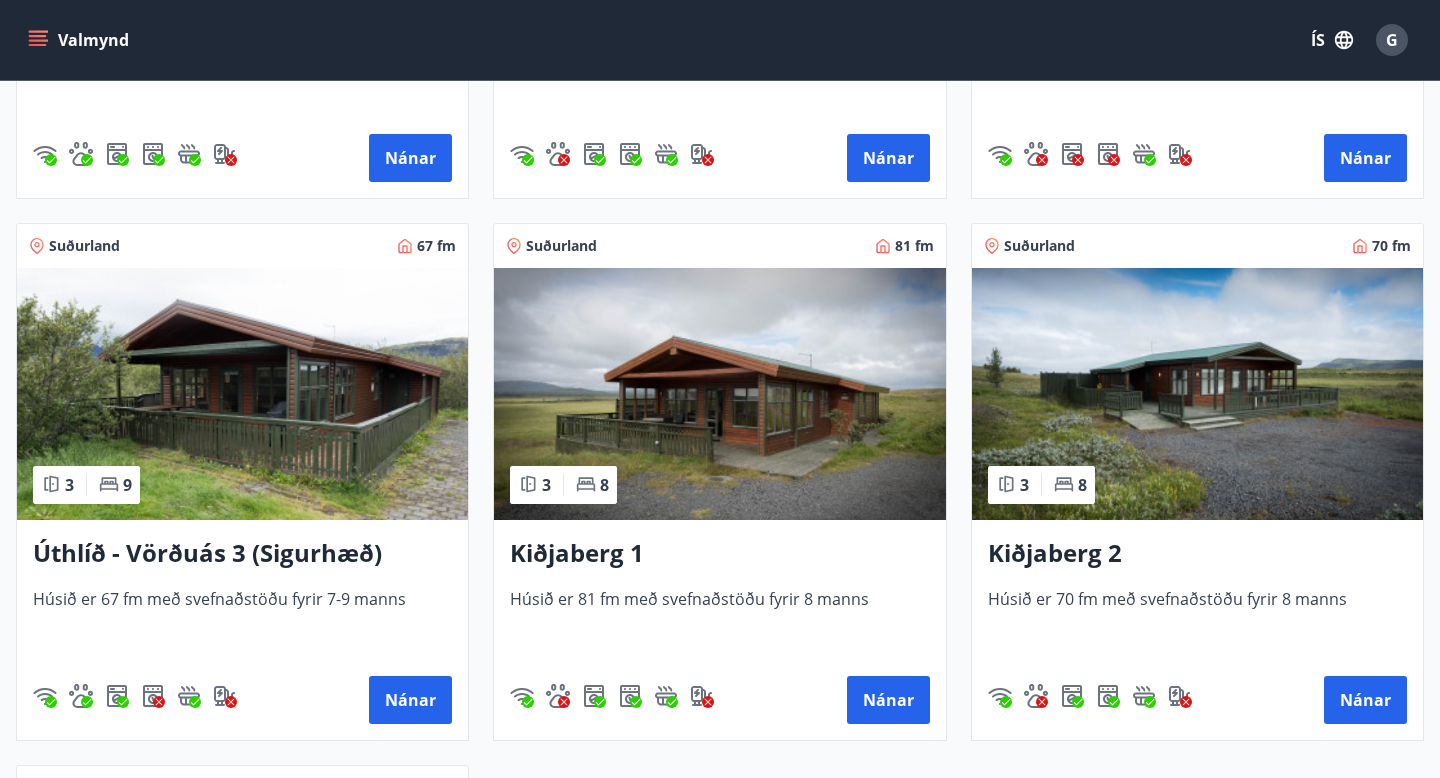 scroll, scrollTop: 2944, scrollLeft: 0, axis: vertical 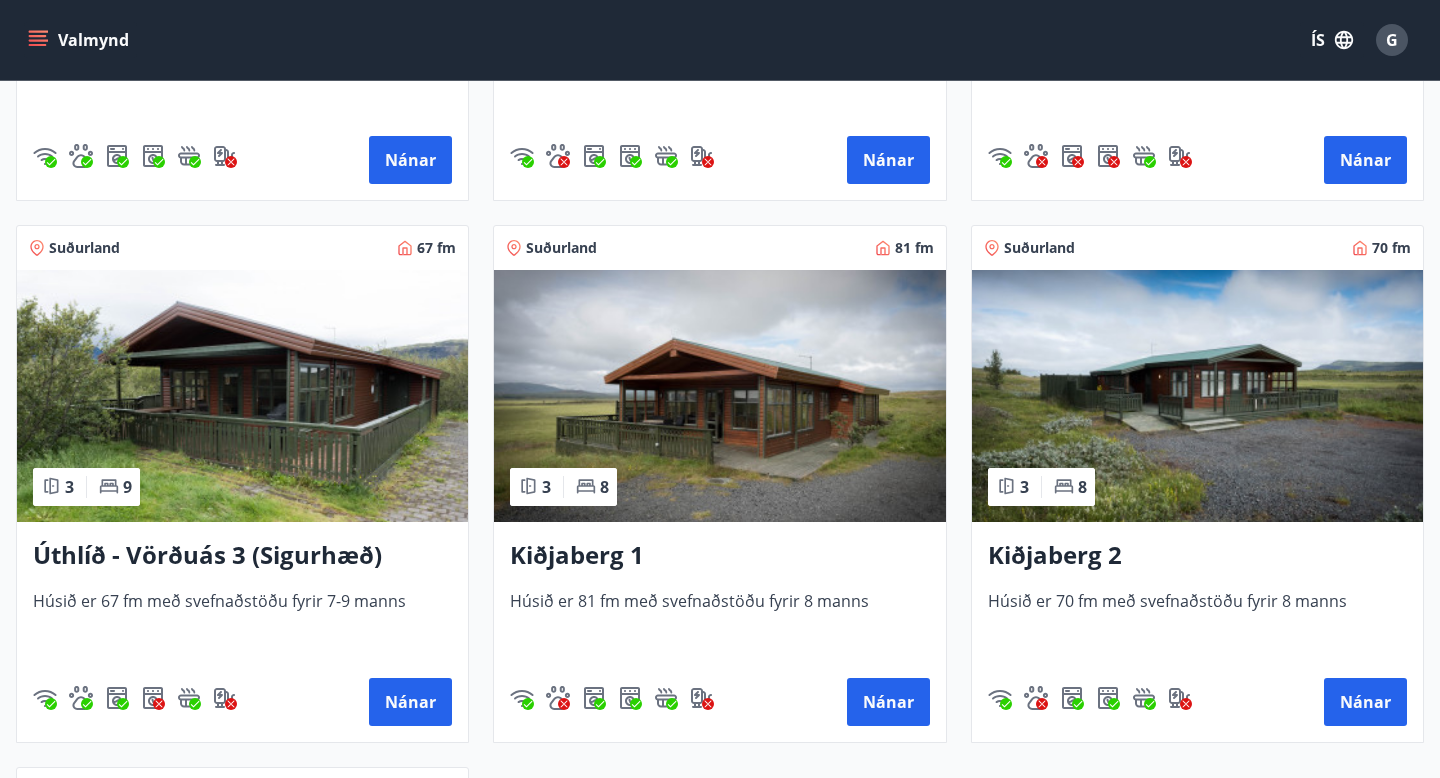 click at bounding box center [719, 396] 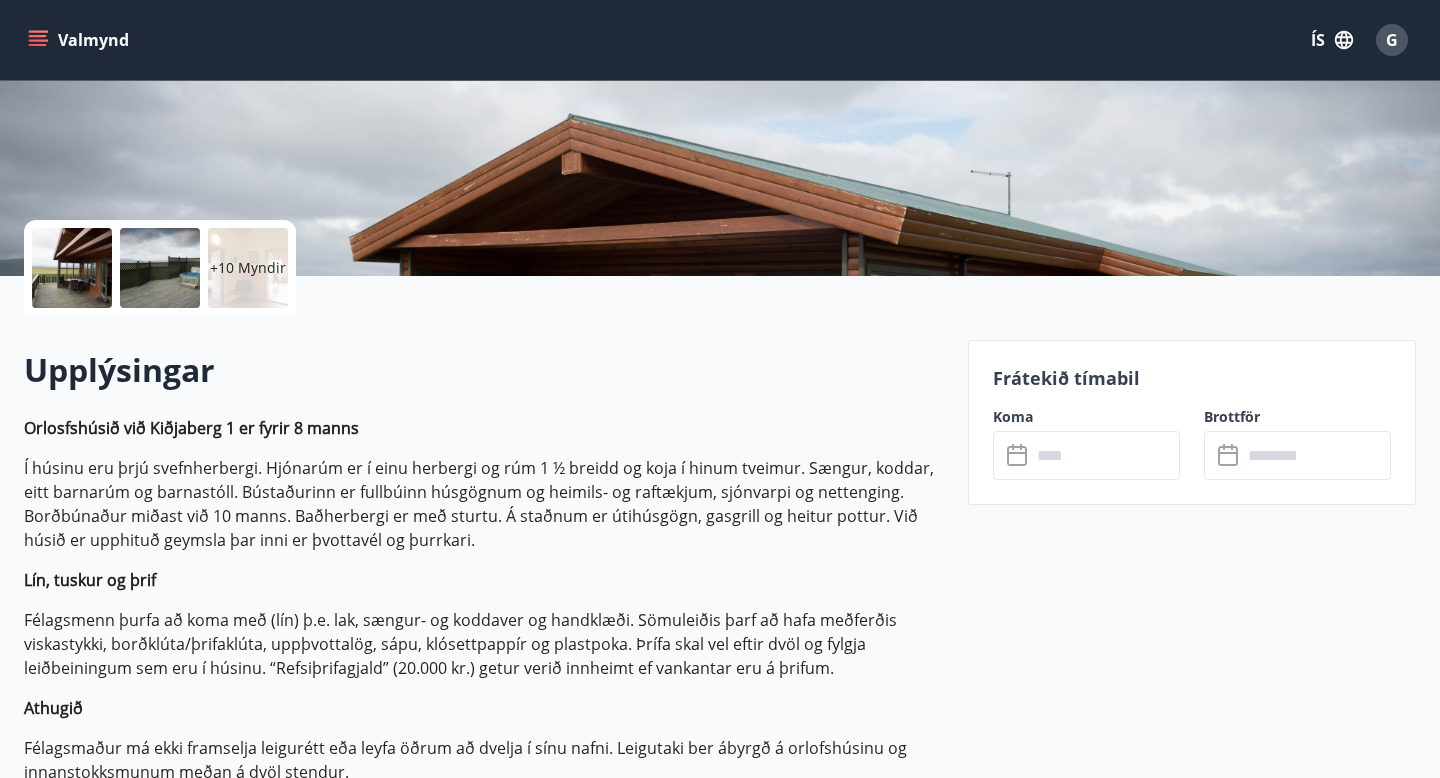 scroll, scrollTop: 392, scrollLeft: 0, axis: vertical 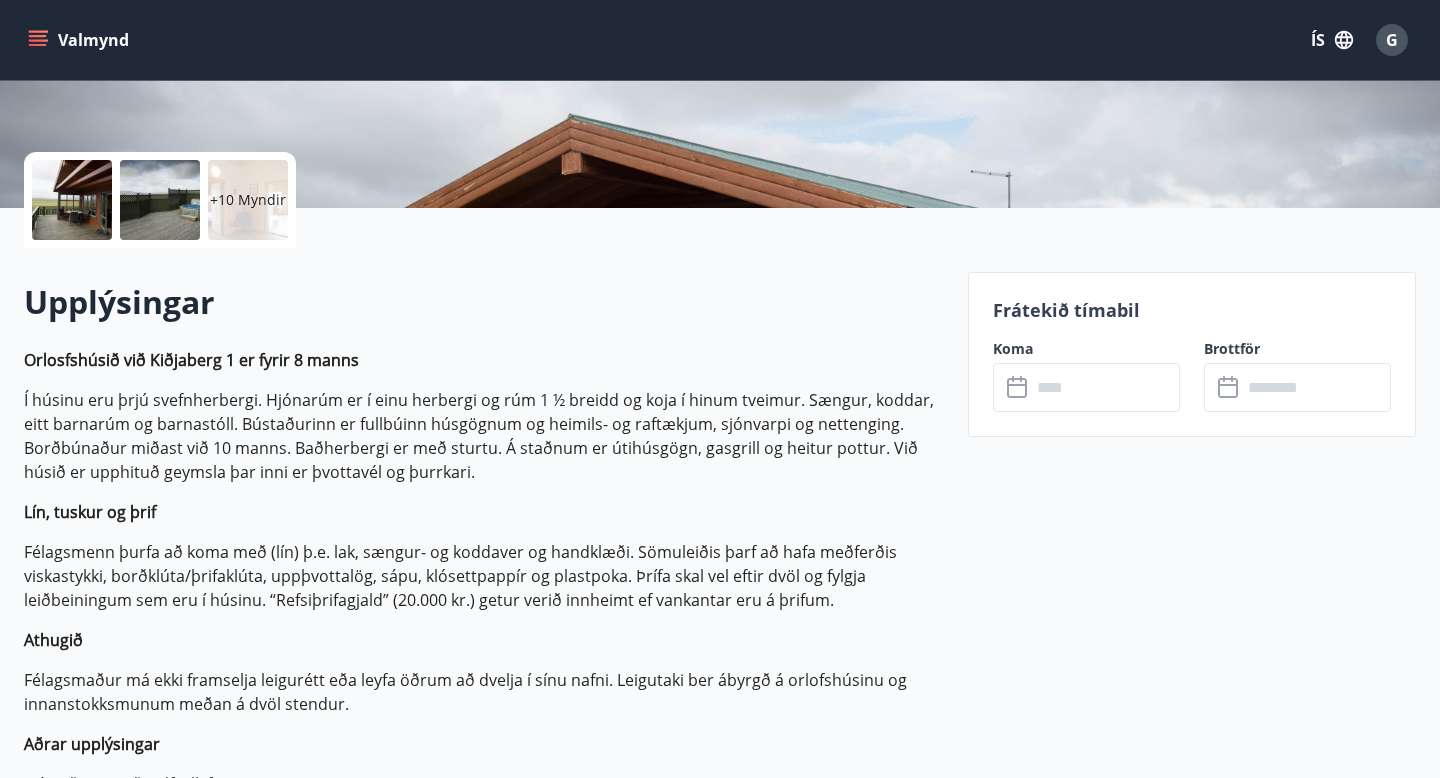 click at bounding box center [1105, 387] 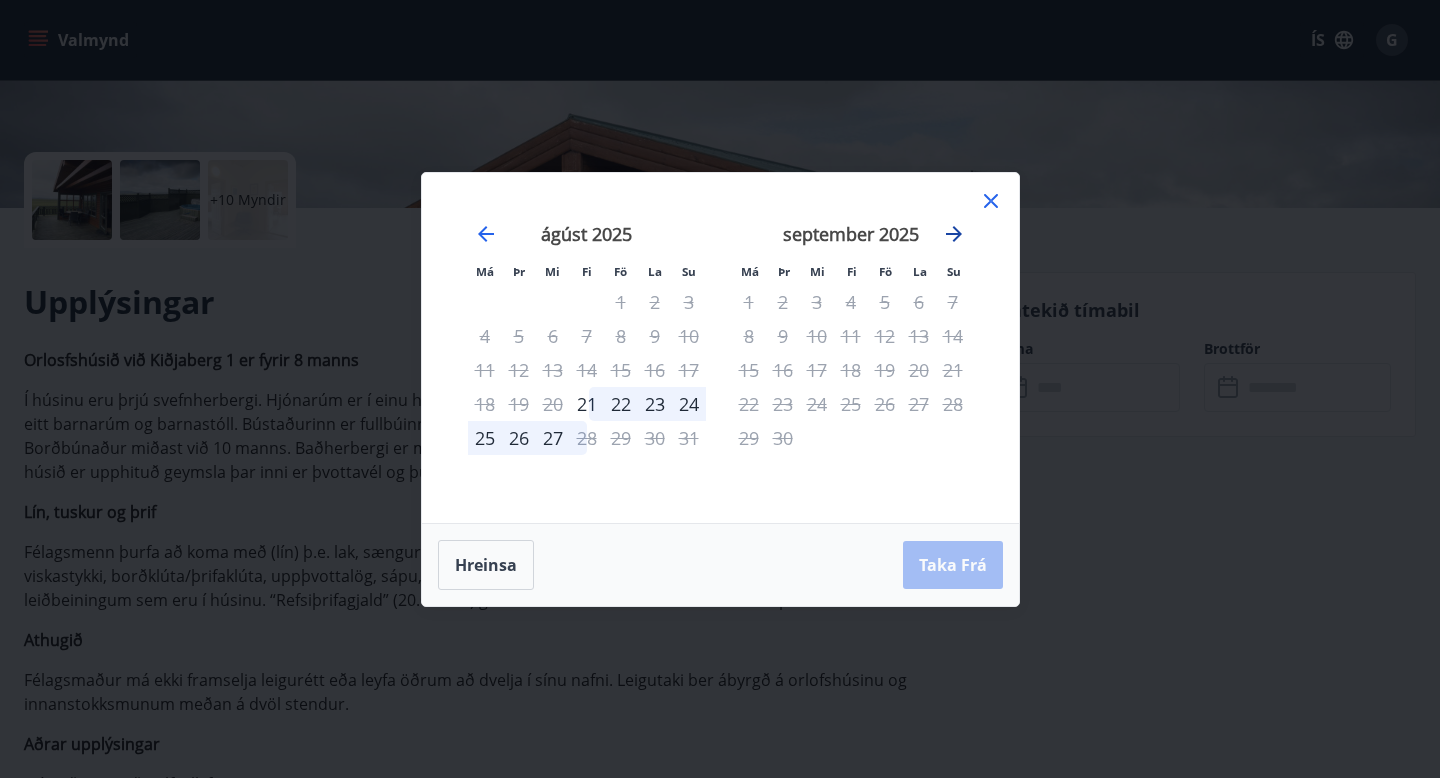 click 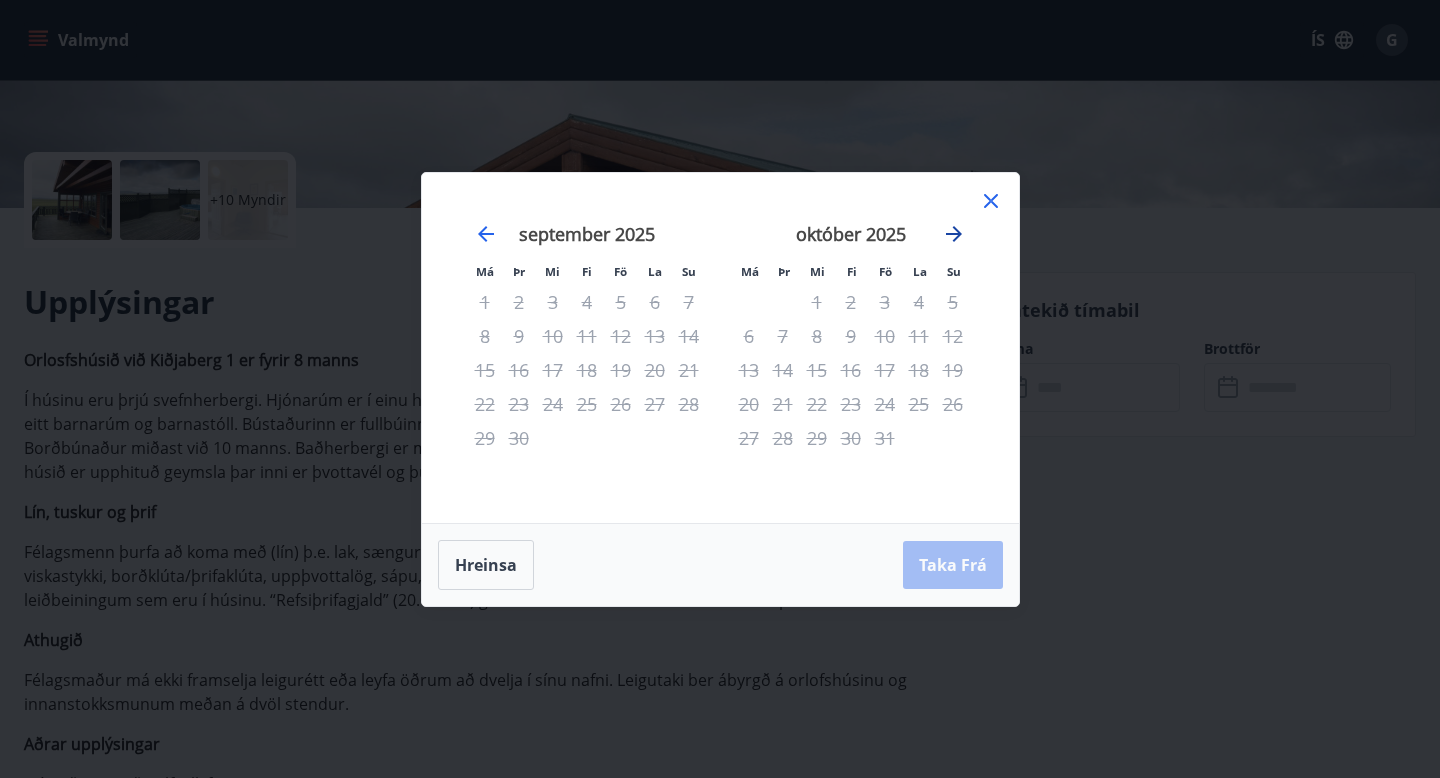click 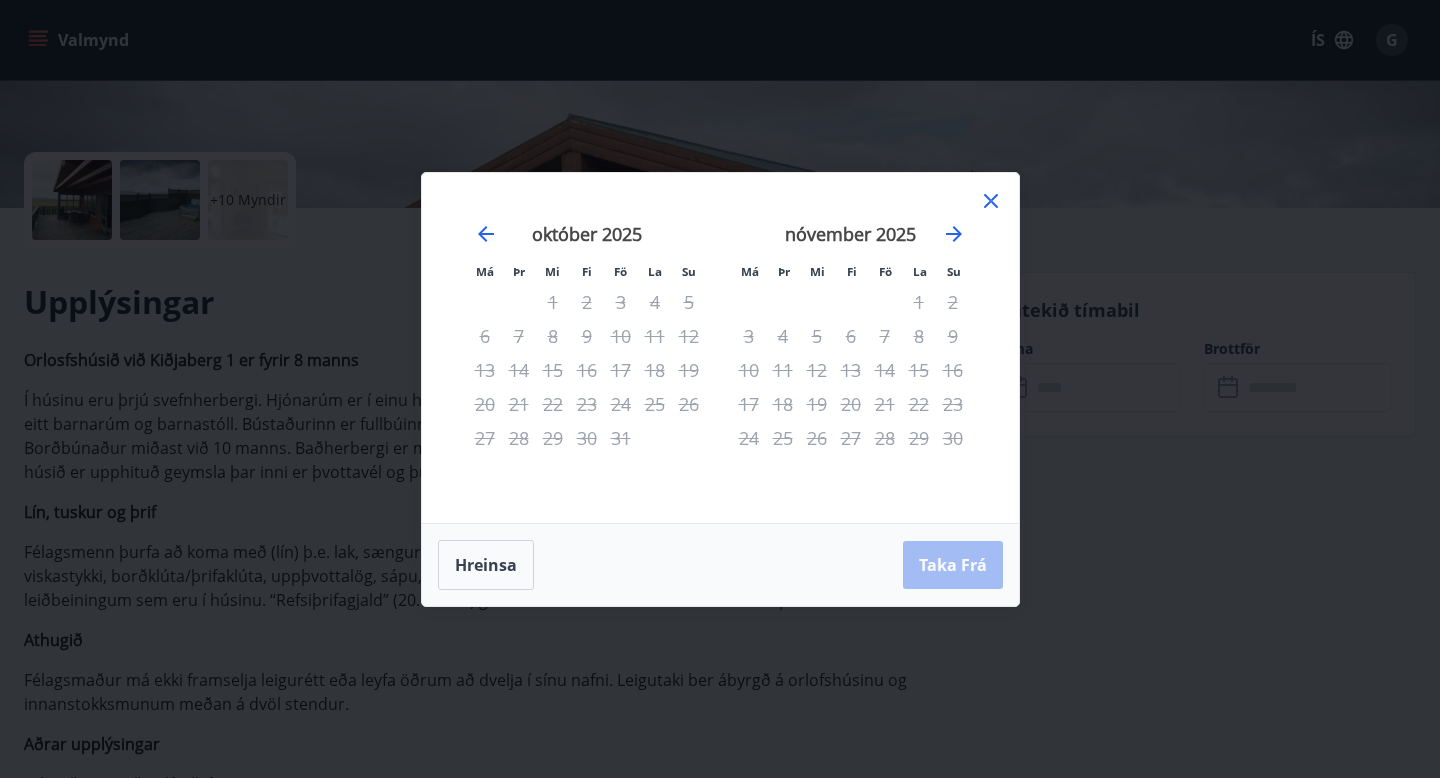 click 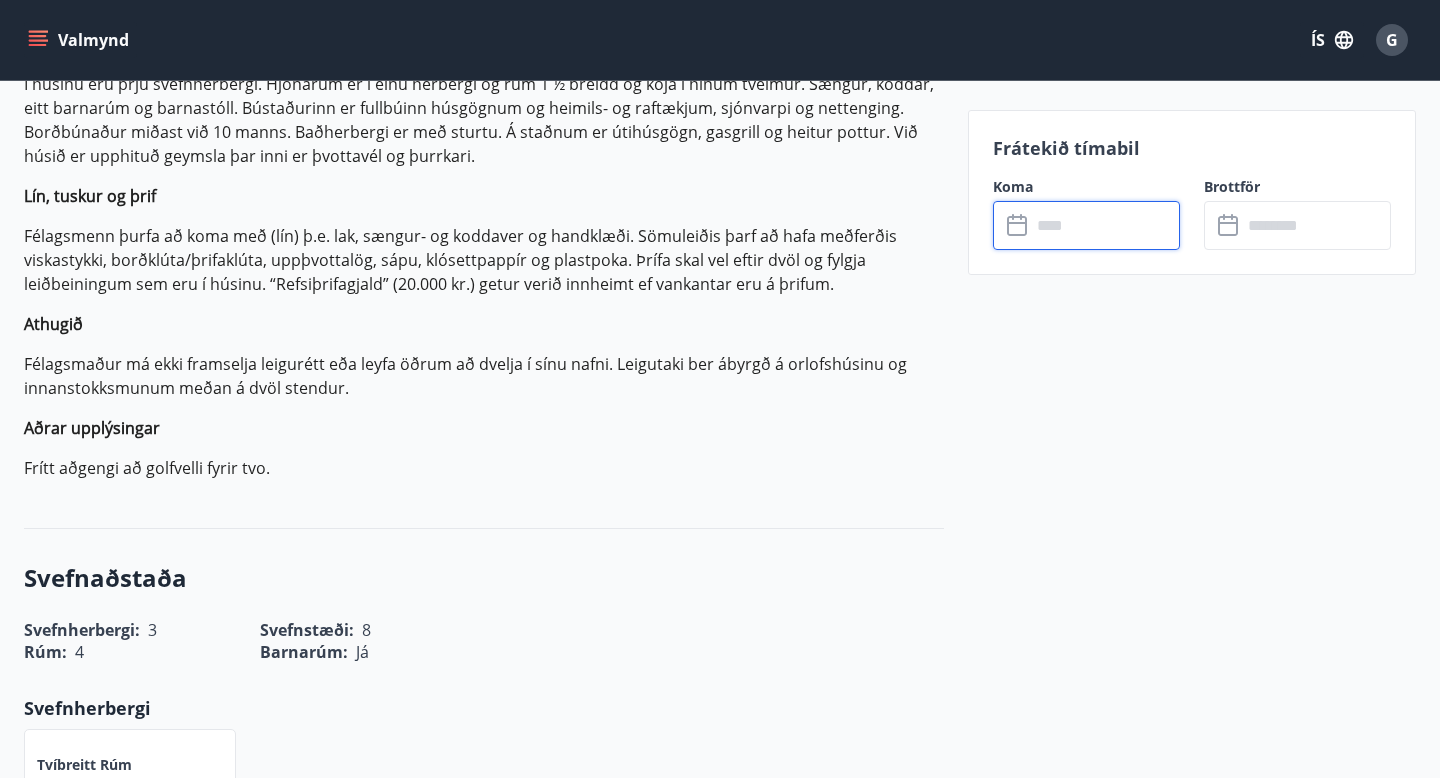 scroll, scrollTop: 0, scrollLeft: 0, axis: both 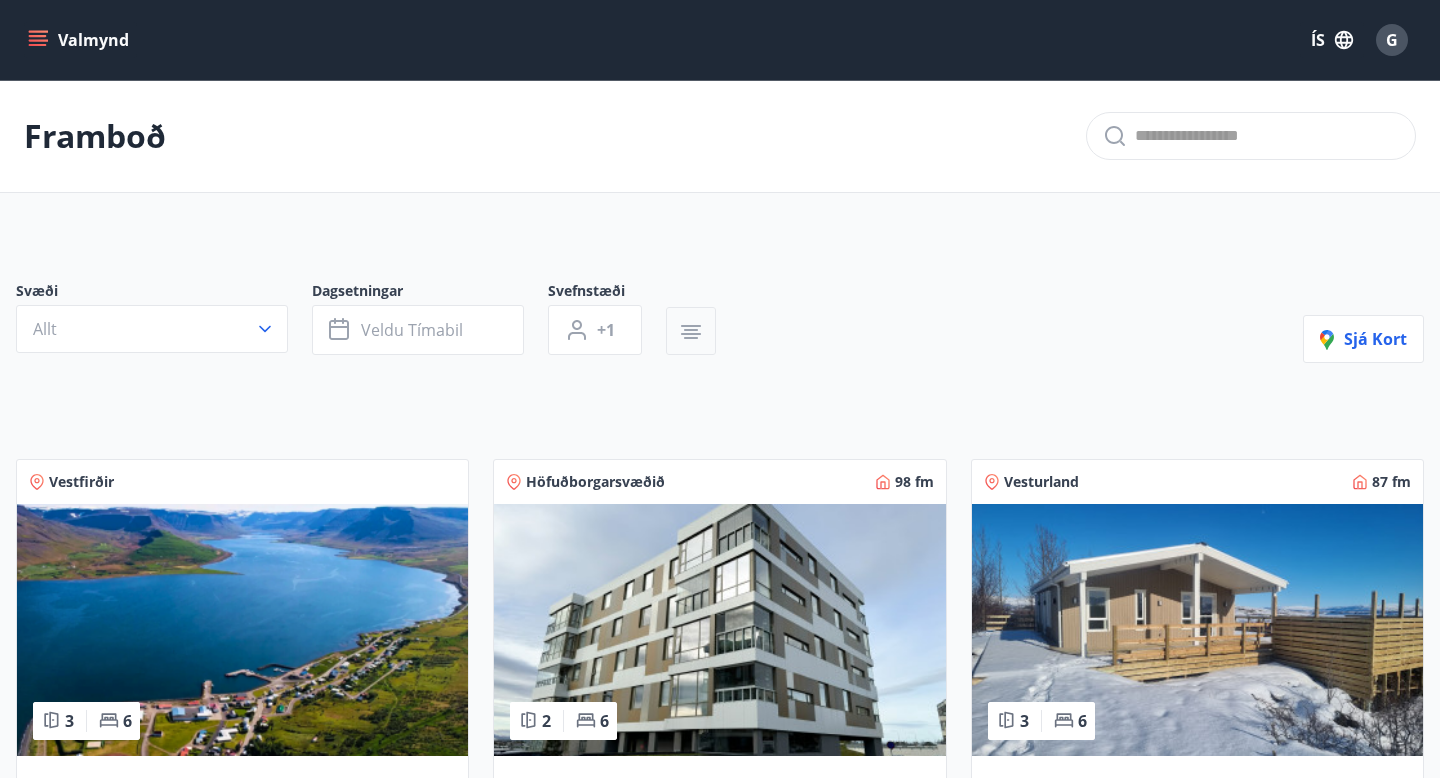 click at bounding box center (691, 331) 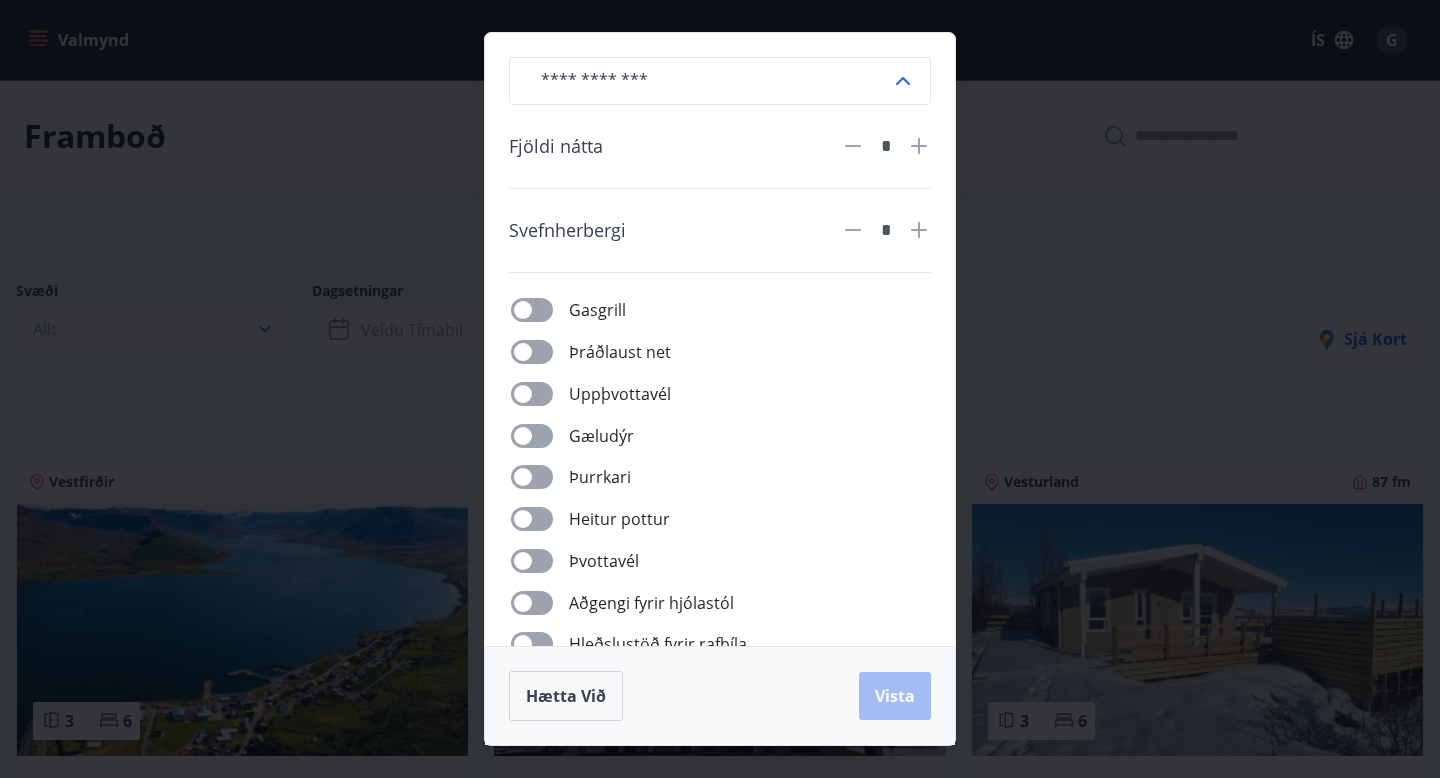 scroll, scrollTop: 50, scrollLeft: 0, axis: vertical 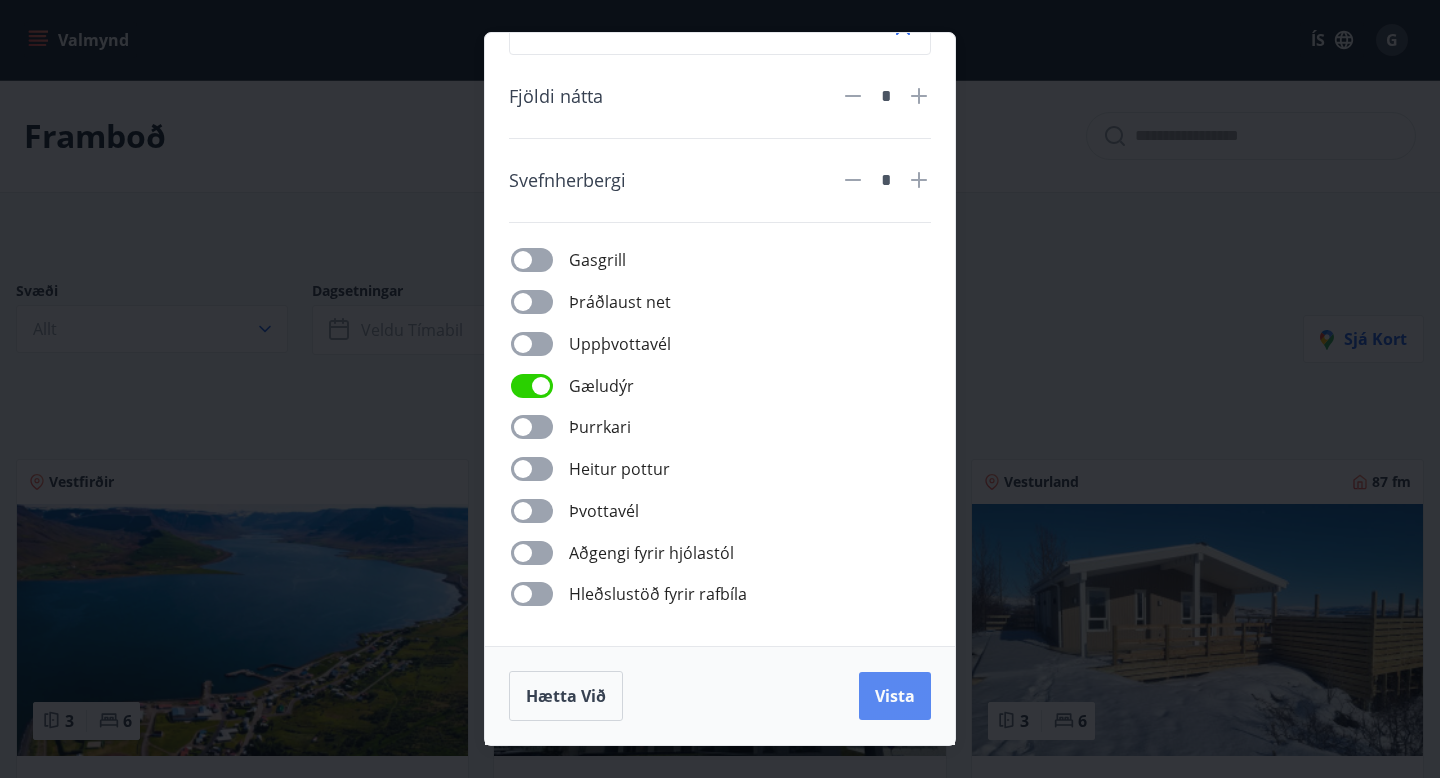 click on "Vista" at bounding box center (895, 696) 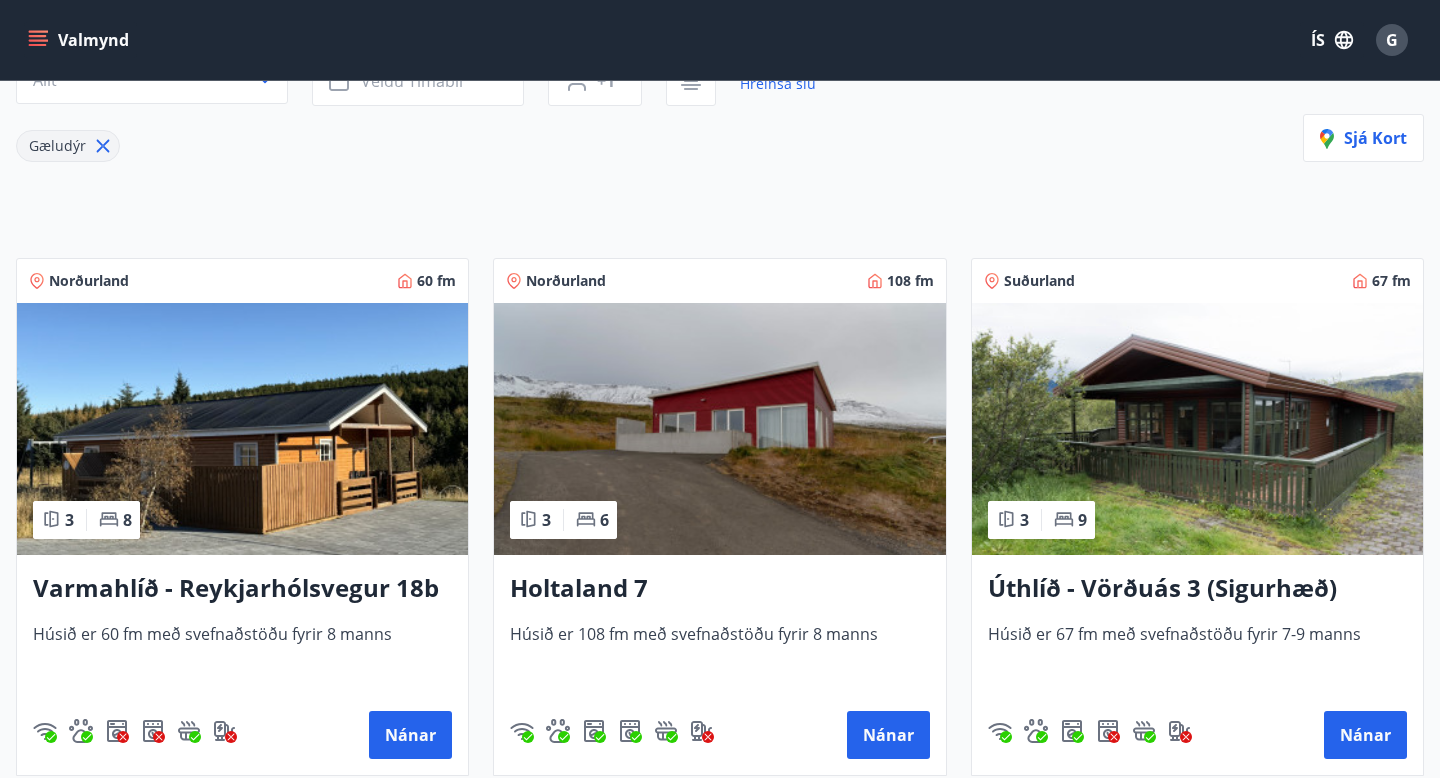 scroll, scrollTop: 0, scrollLeft: 0, axis: both 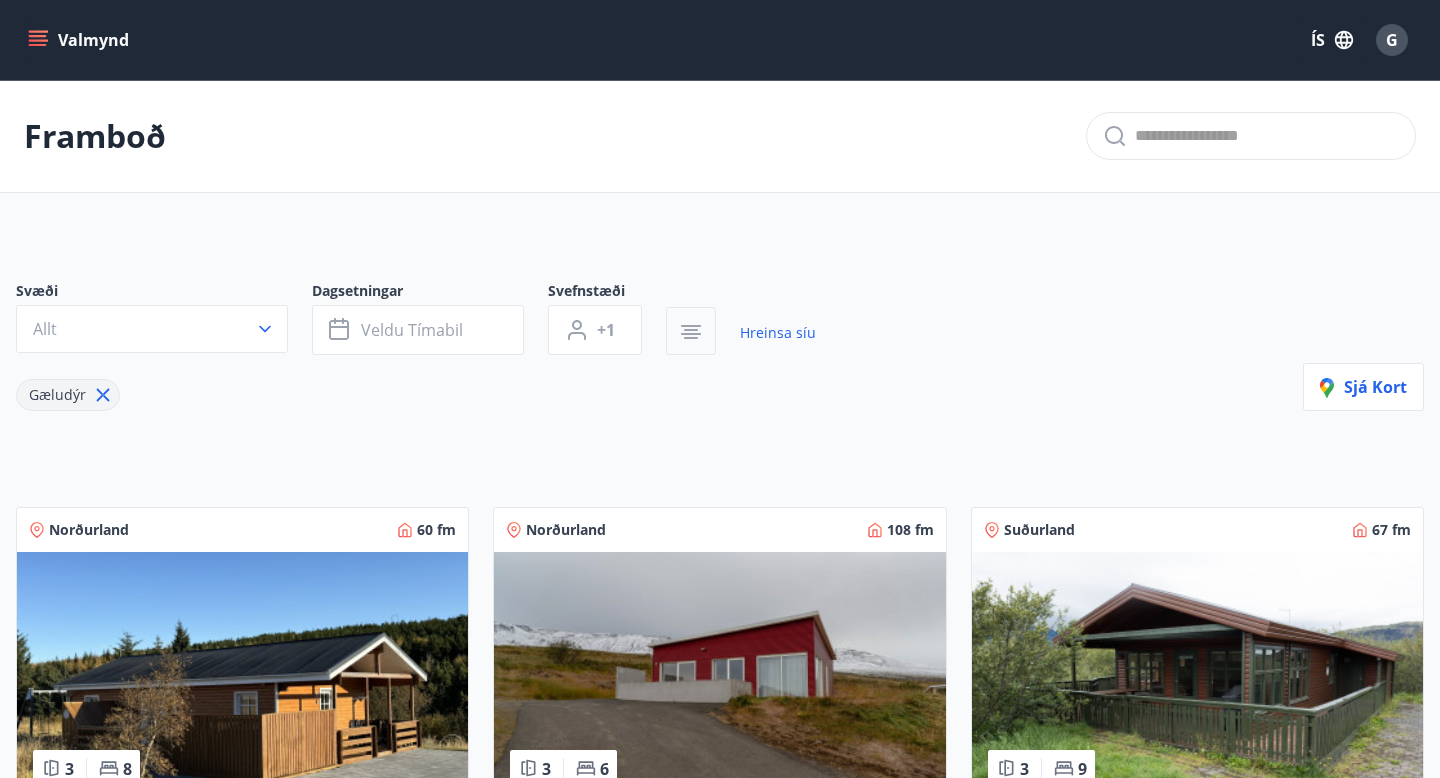 click 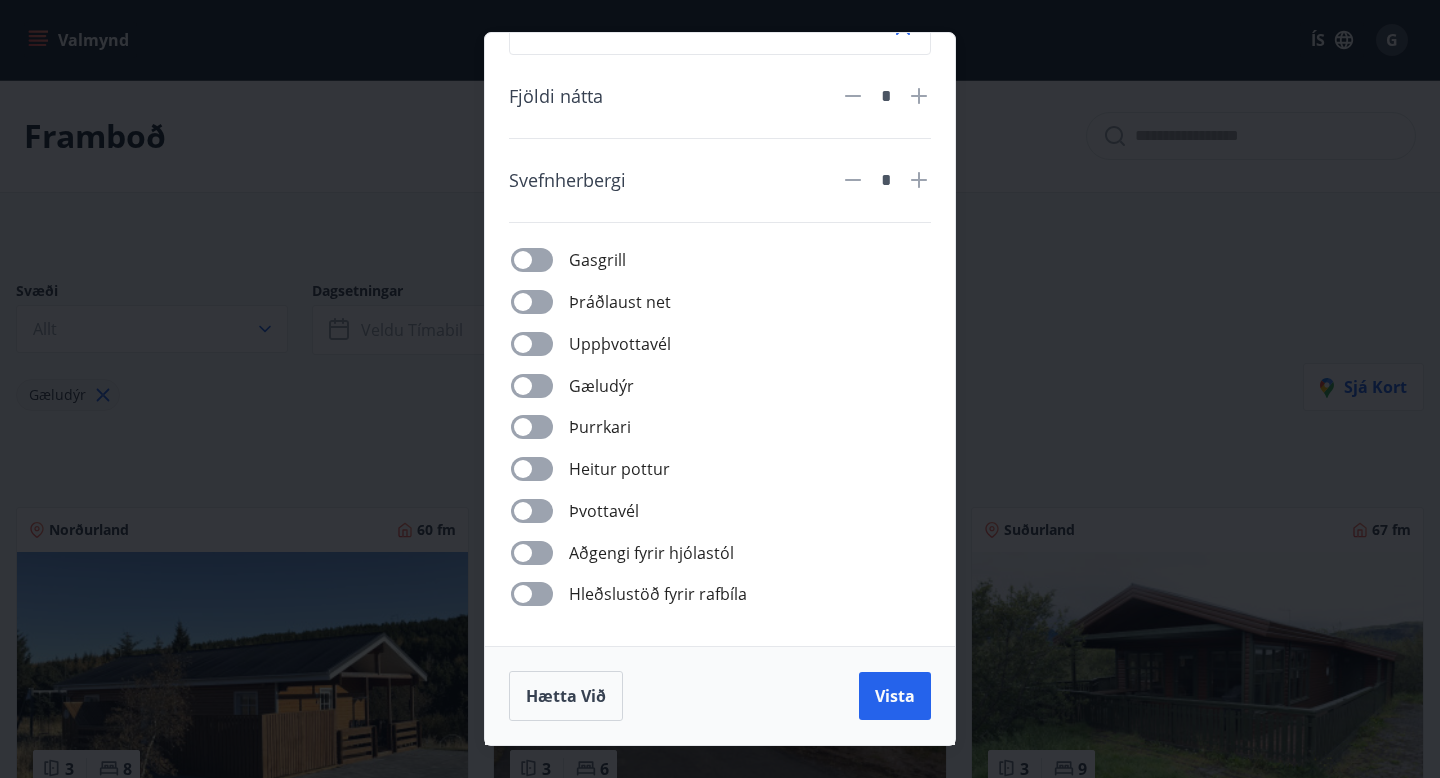 click on "Vista" at bounding box center (895, 696) 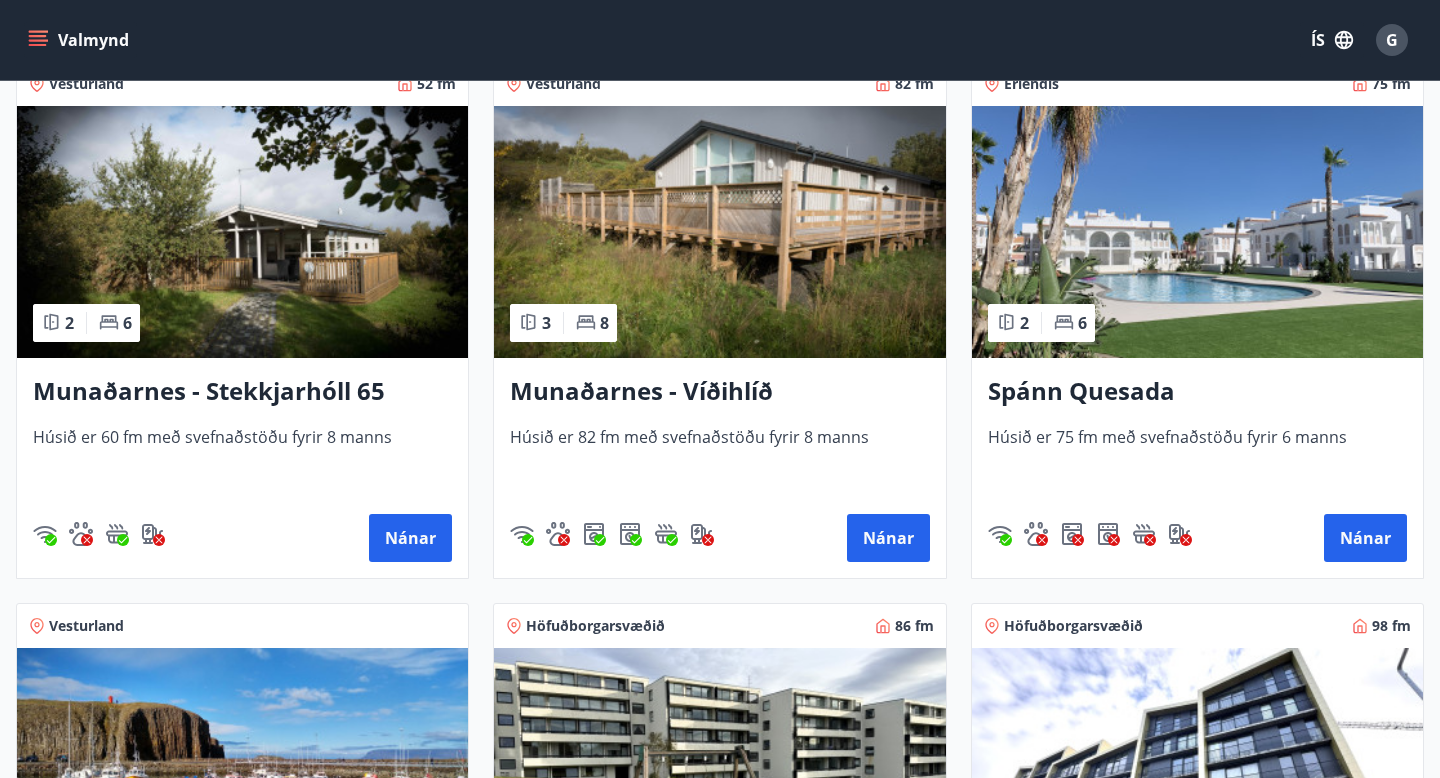 scroll, scrollTop: 993, scrollLeft: 0, axis: vertical 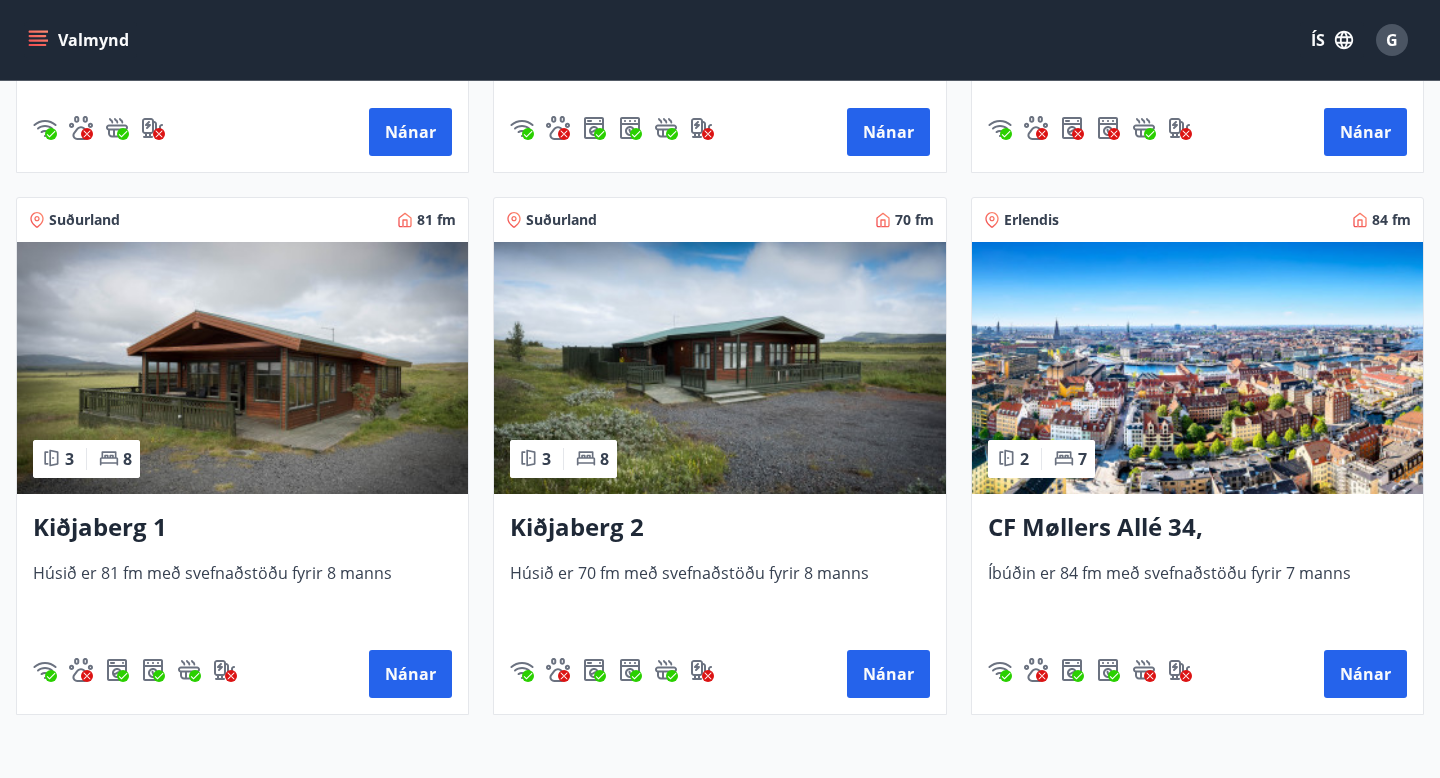 click at bounding box center [242, 368] 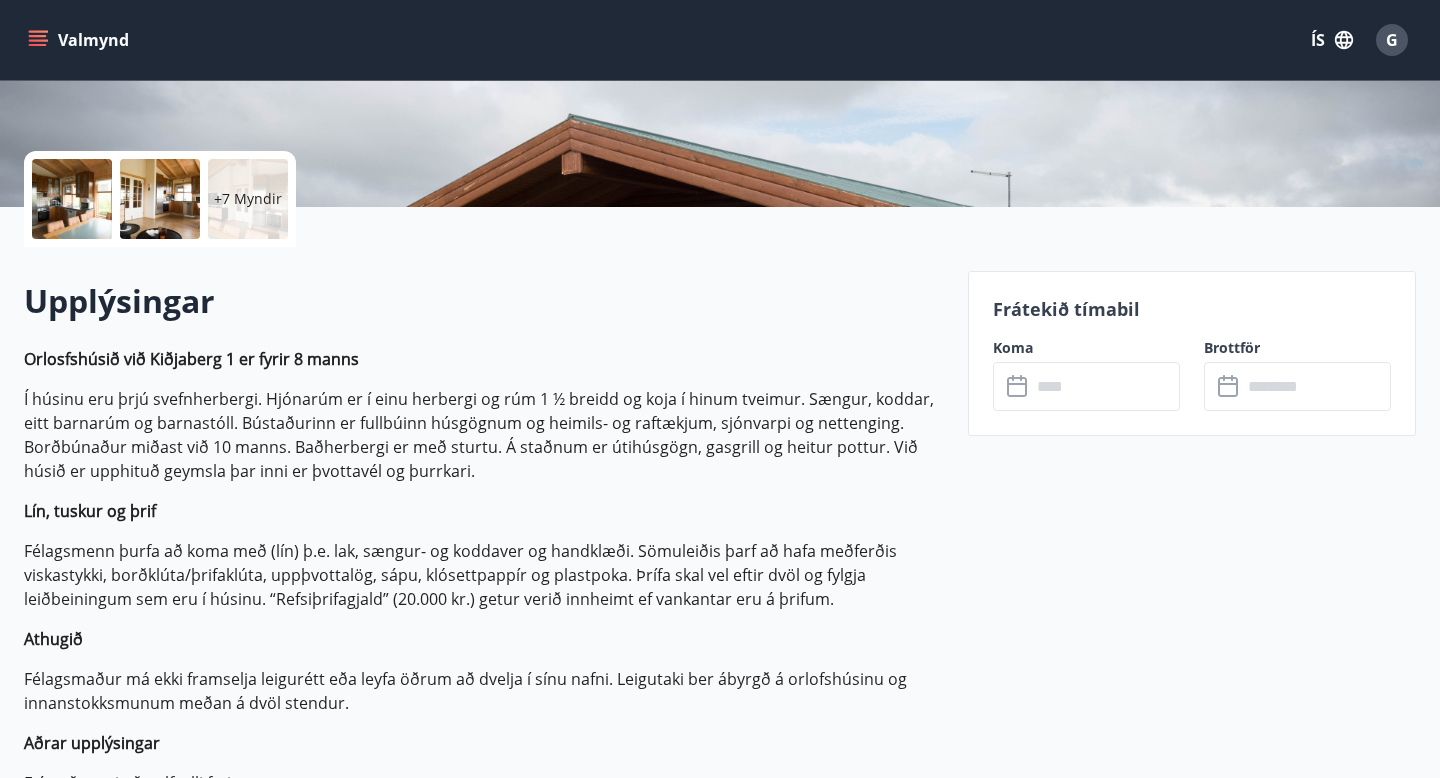 scroll, scrollTop: 390, scrollLeft: 0, axis: vertical 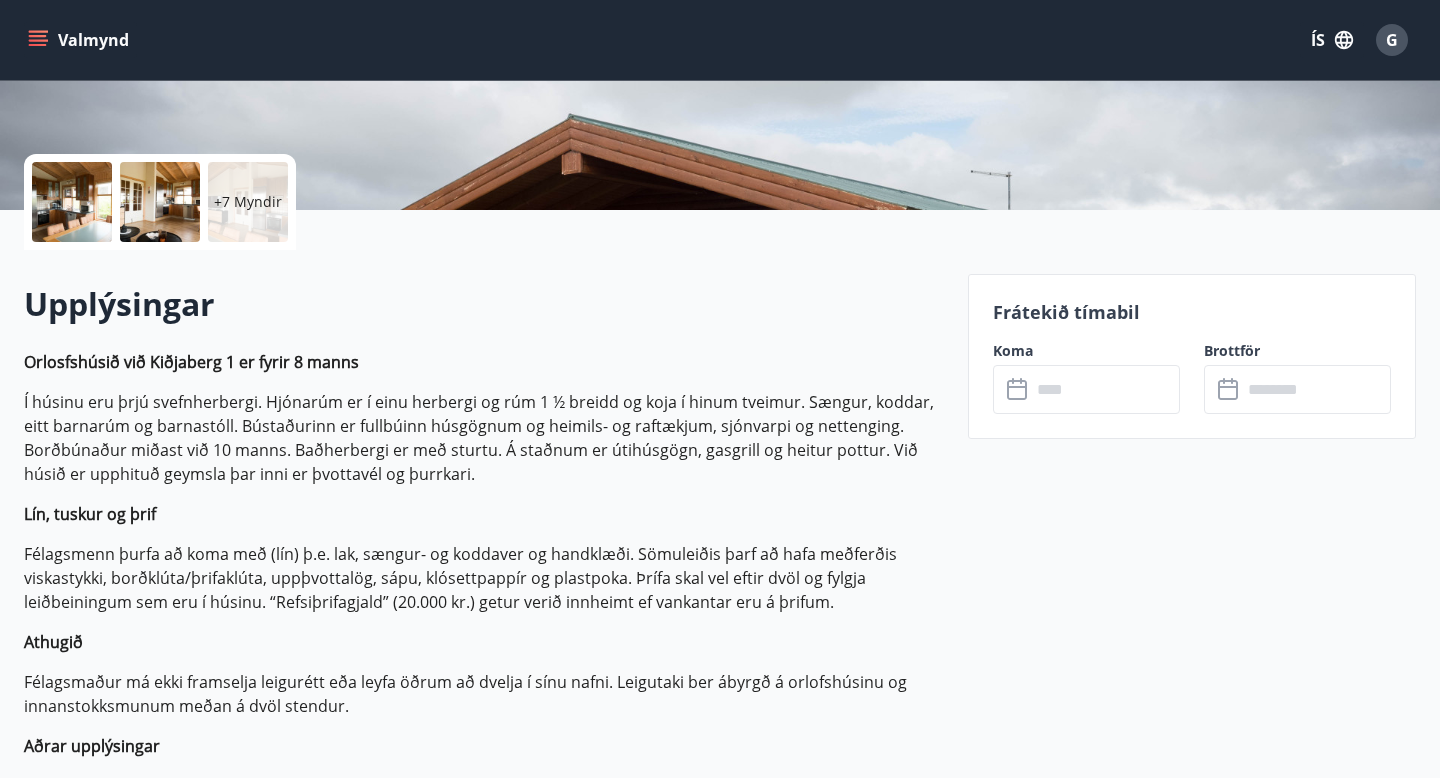 click on "​ ​" at bounding box center [1086, 389] 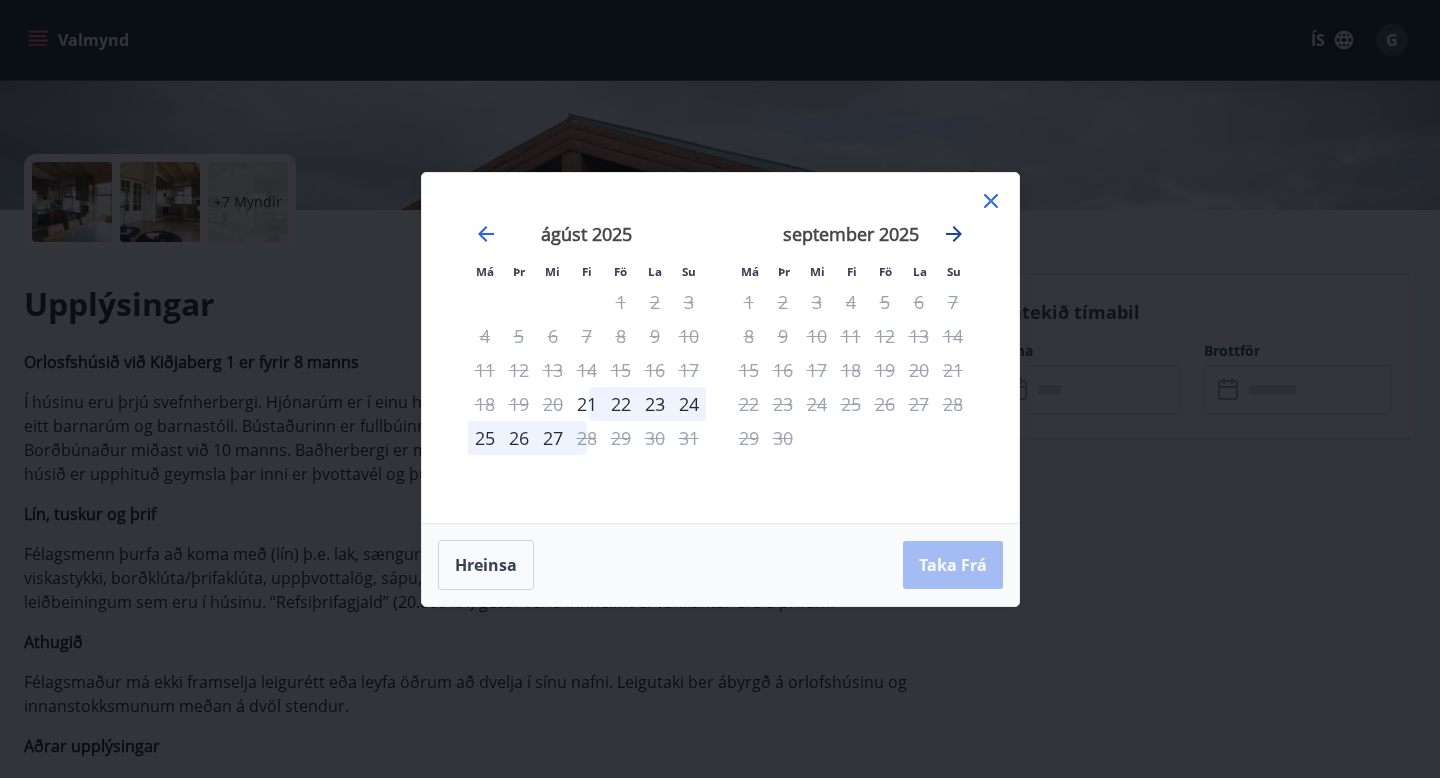 click 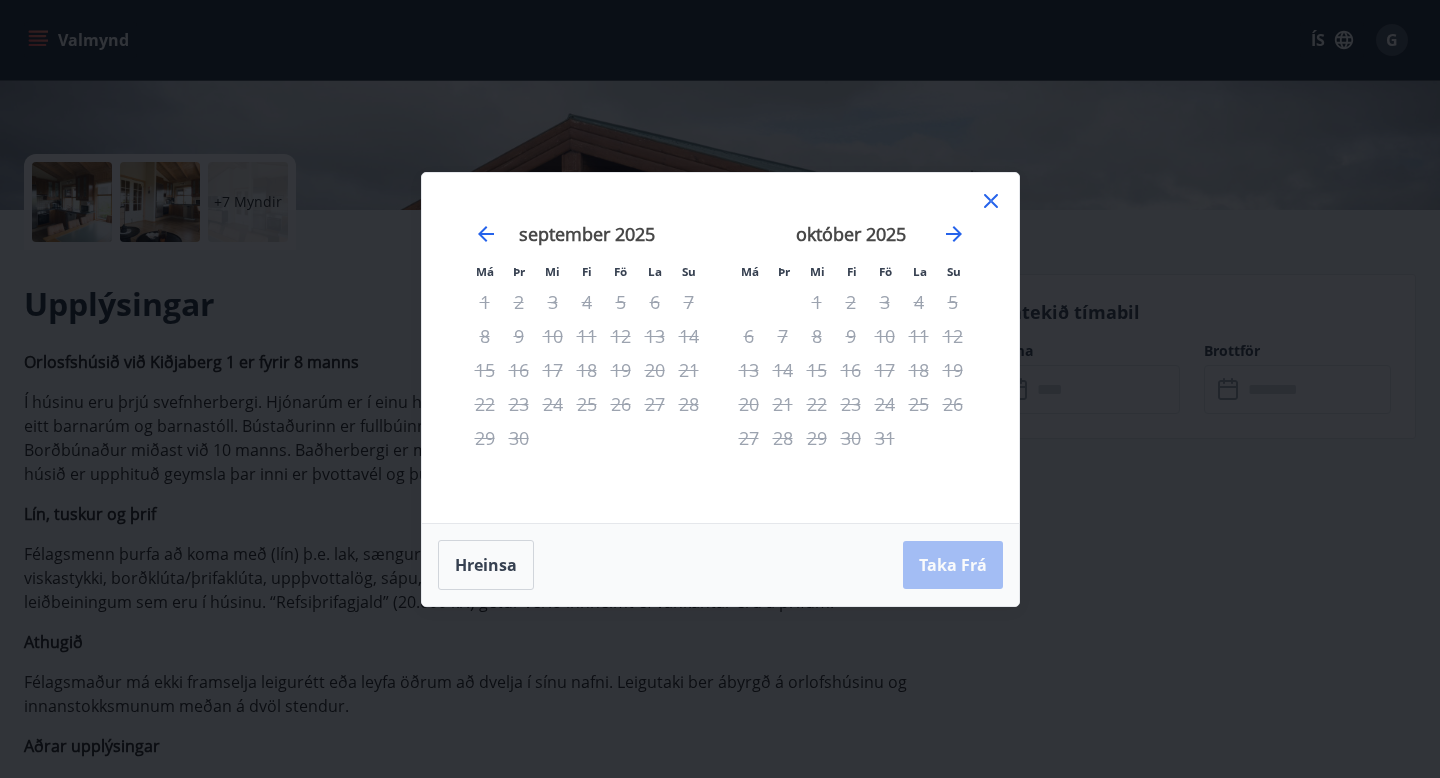 click 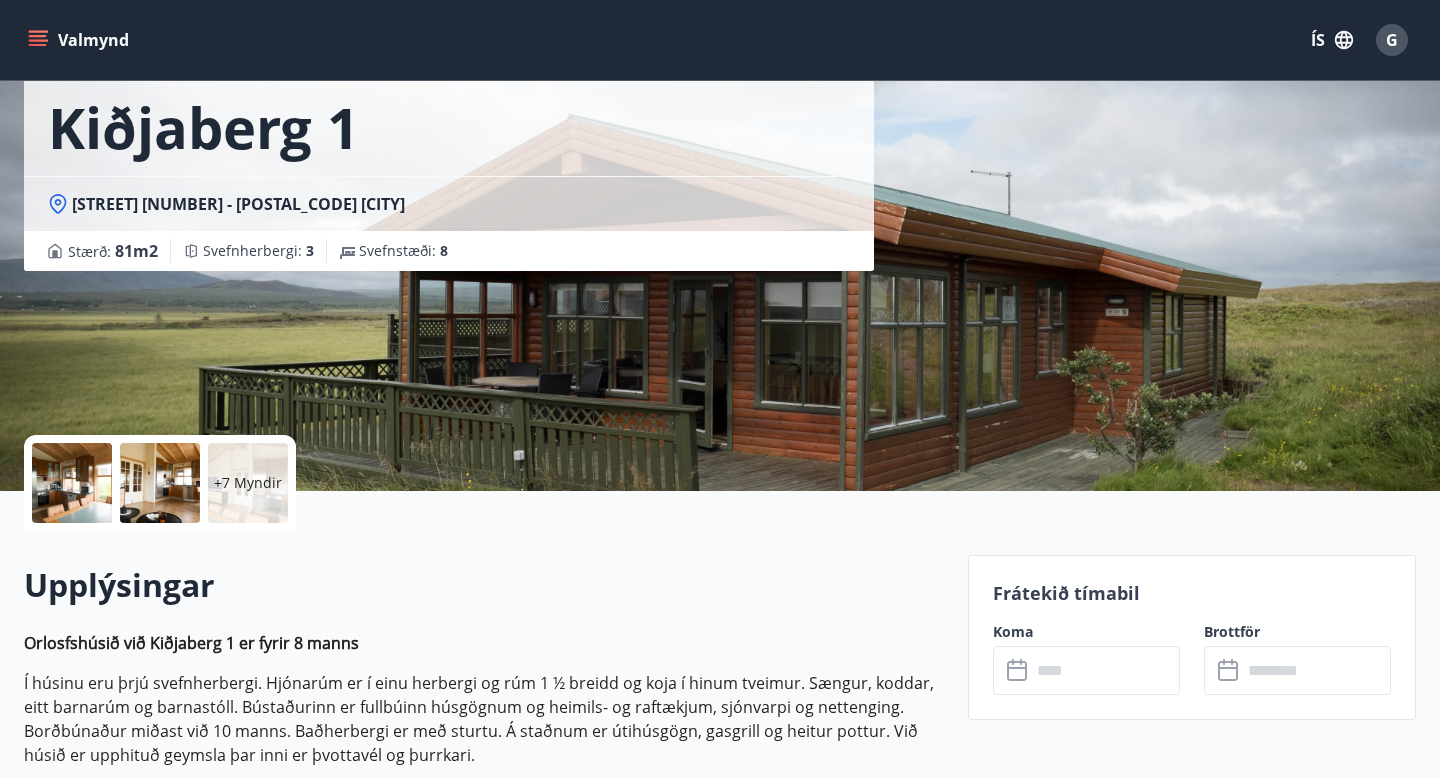scroll, scrollTop: 102, scrollLeft: 0, axis: vertical 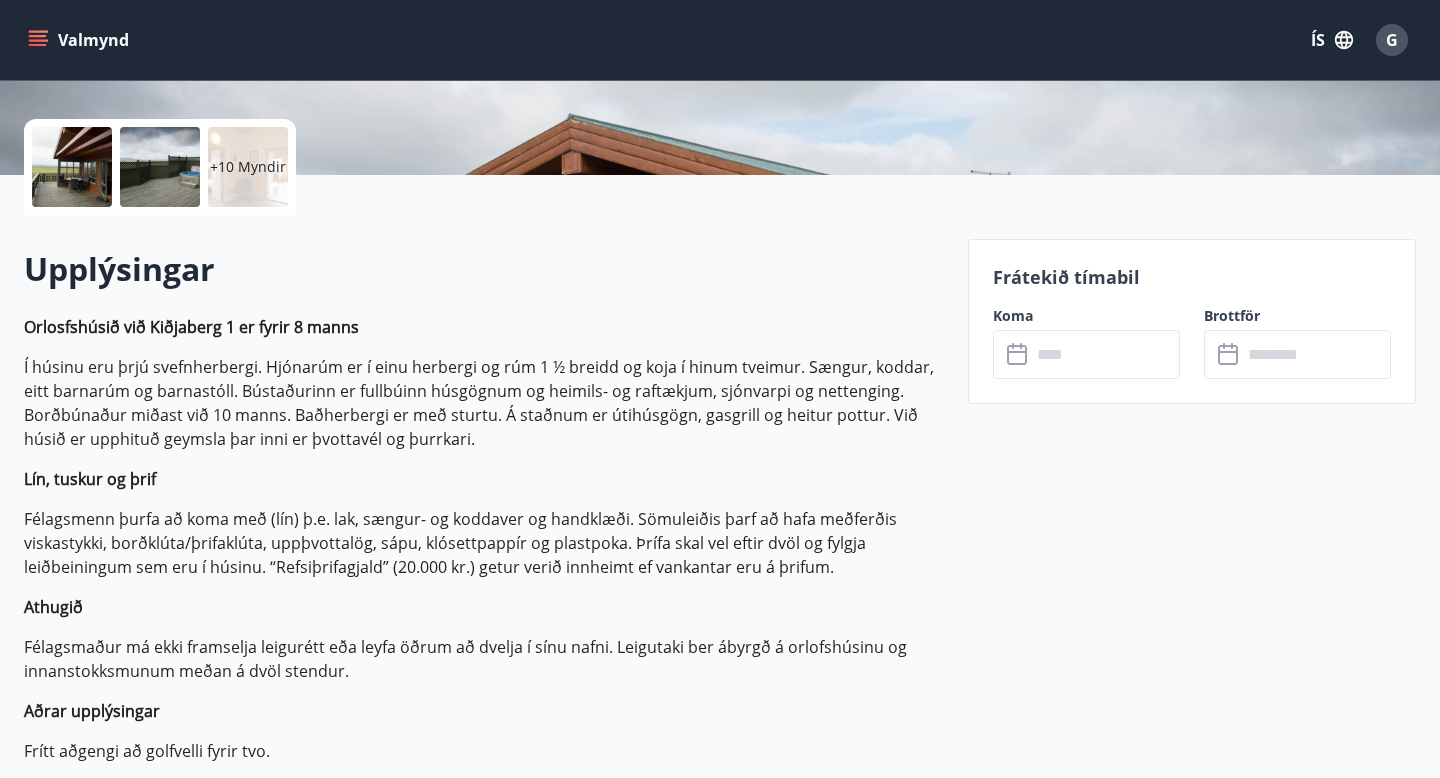 click 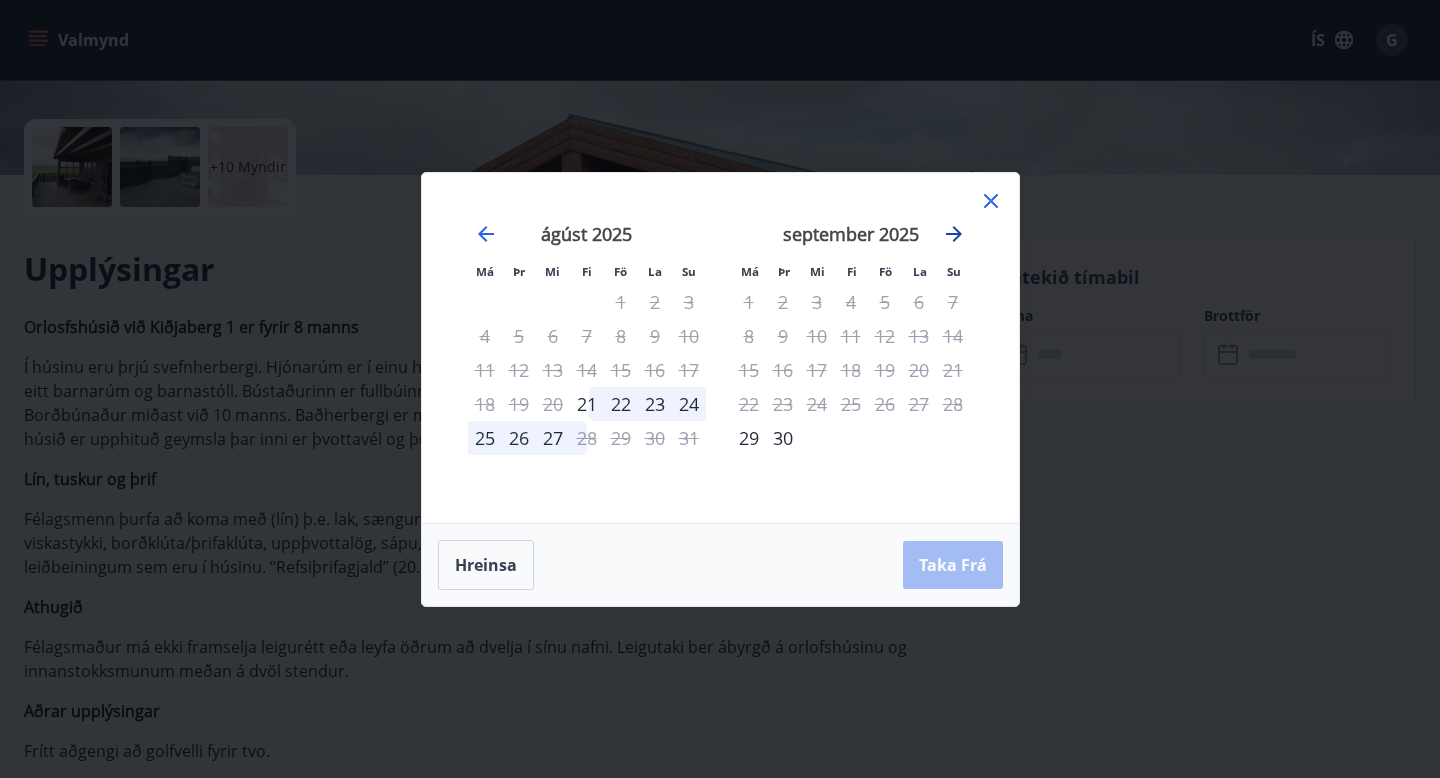 click 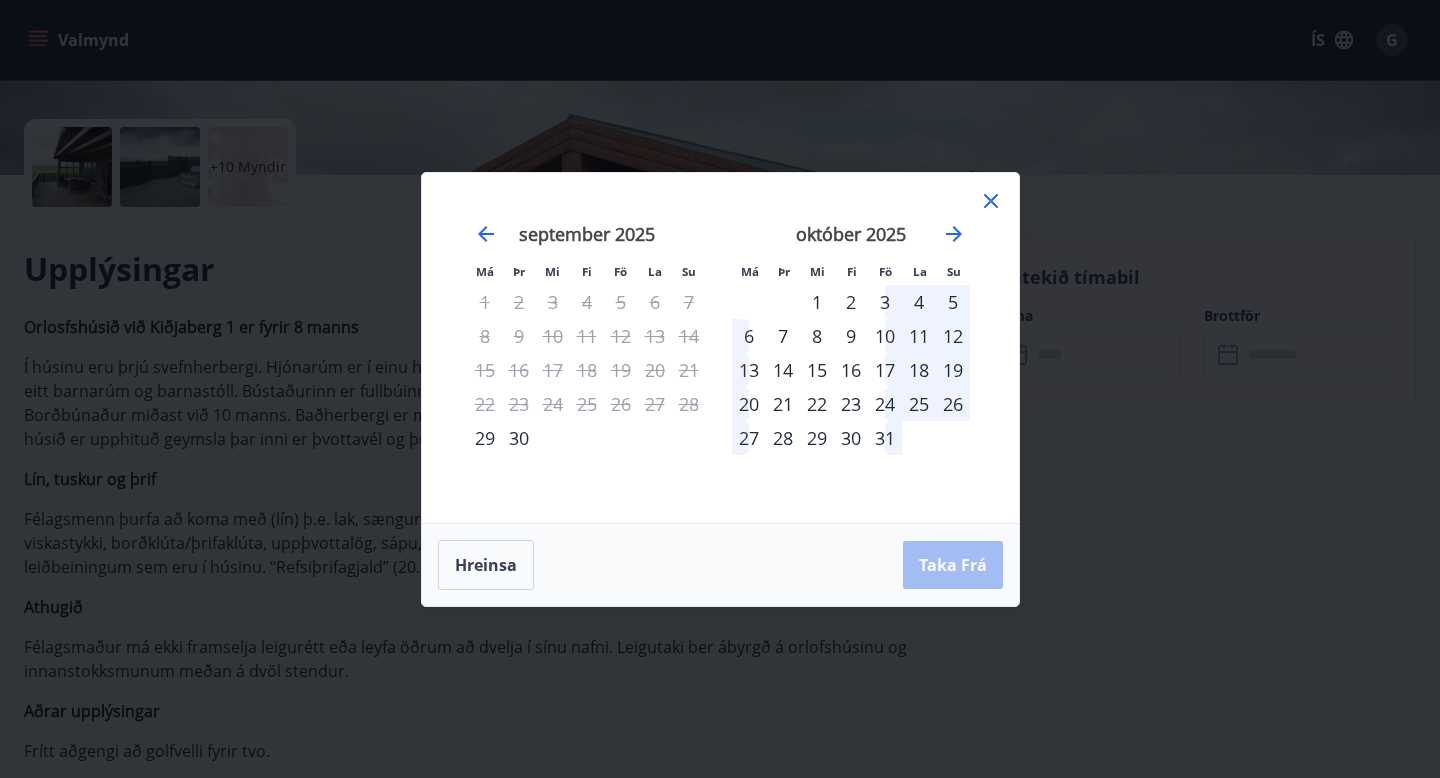 click on "23" at bounding box center (851, 404) 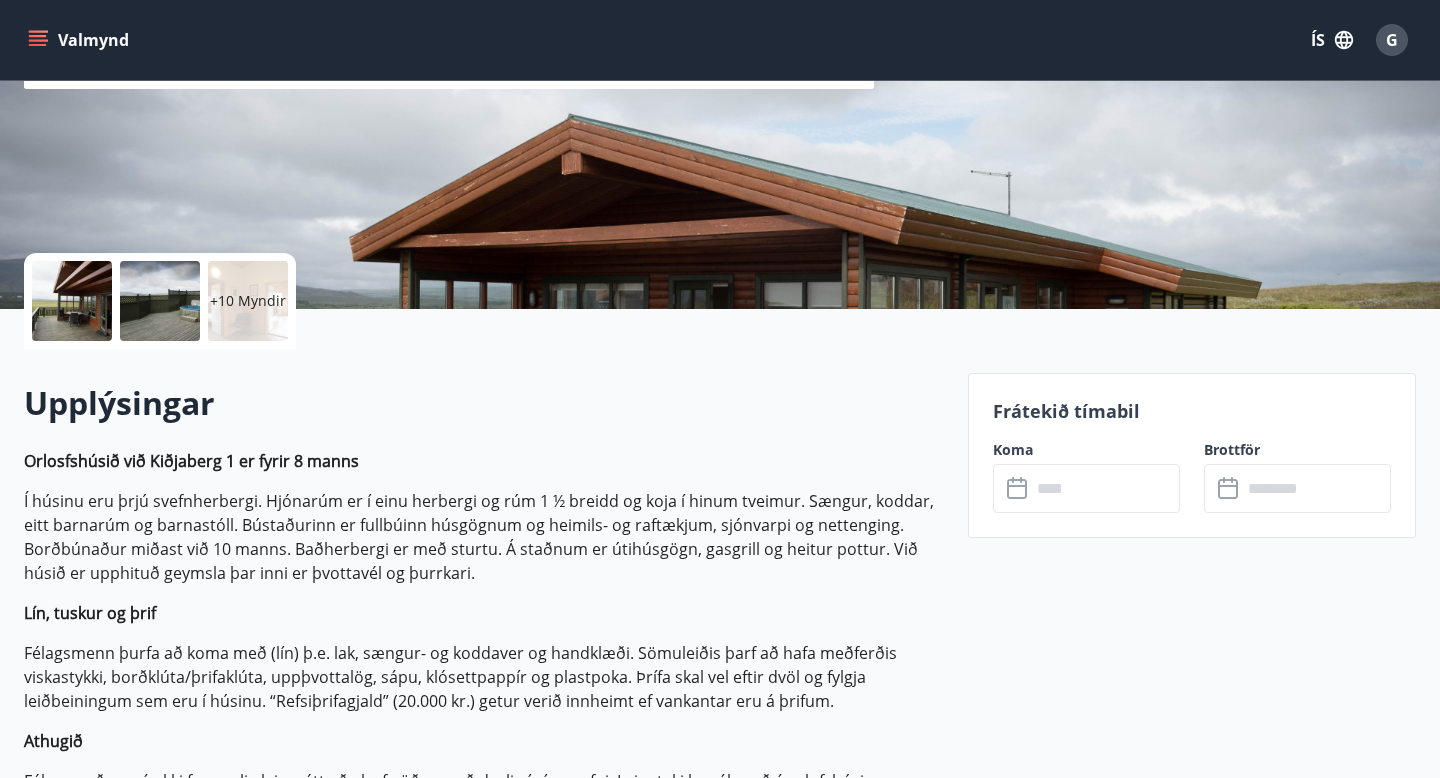 scroll, scrollTop: 292, scrollLeft: 0, axis: vertical 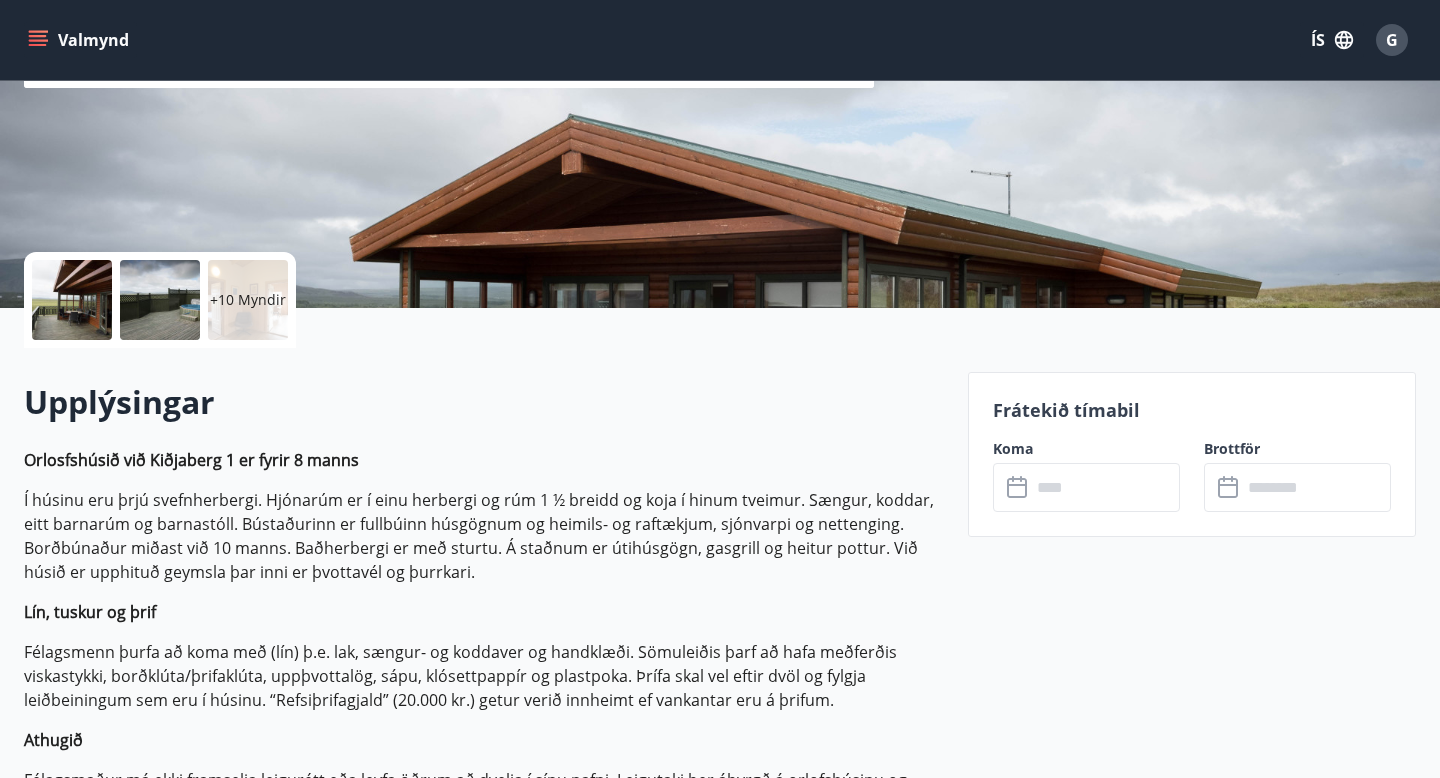 click 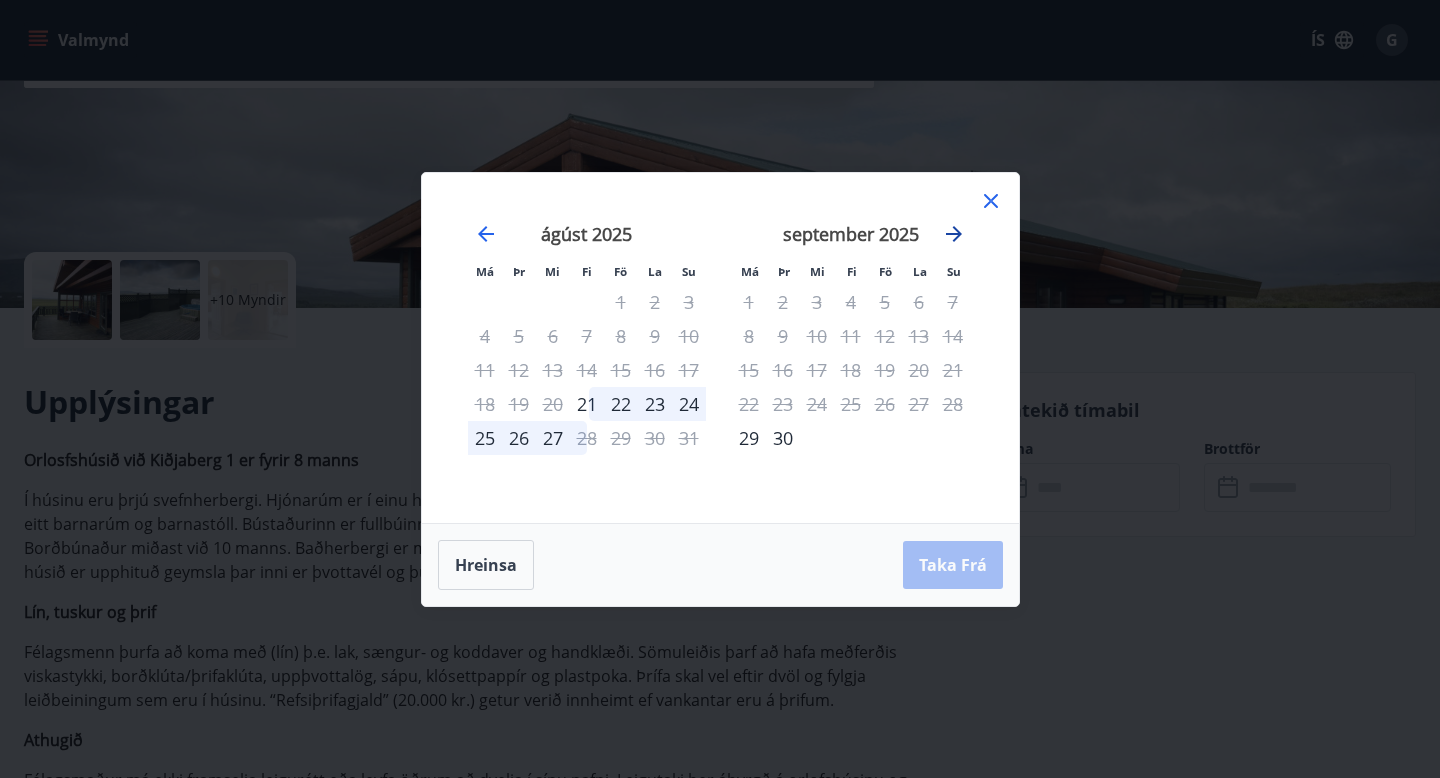 click 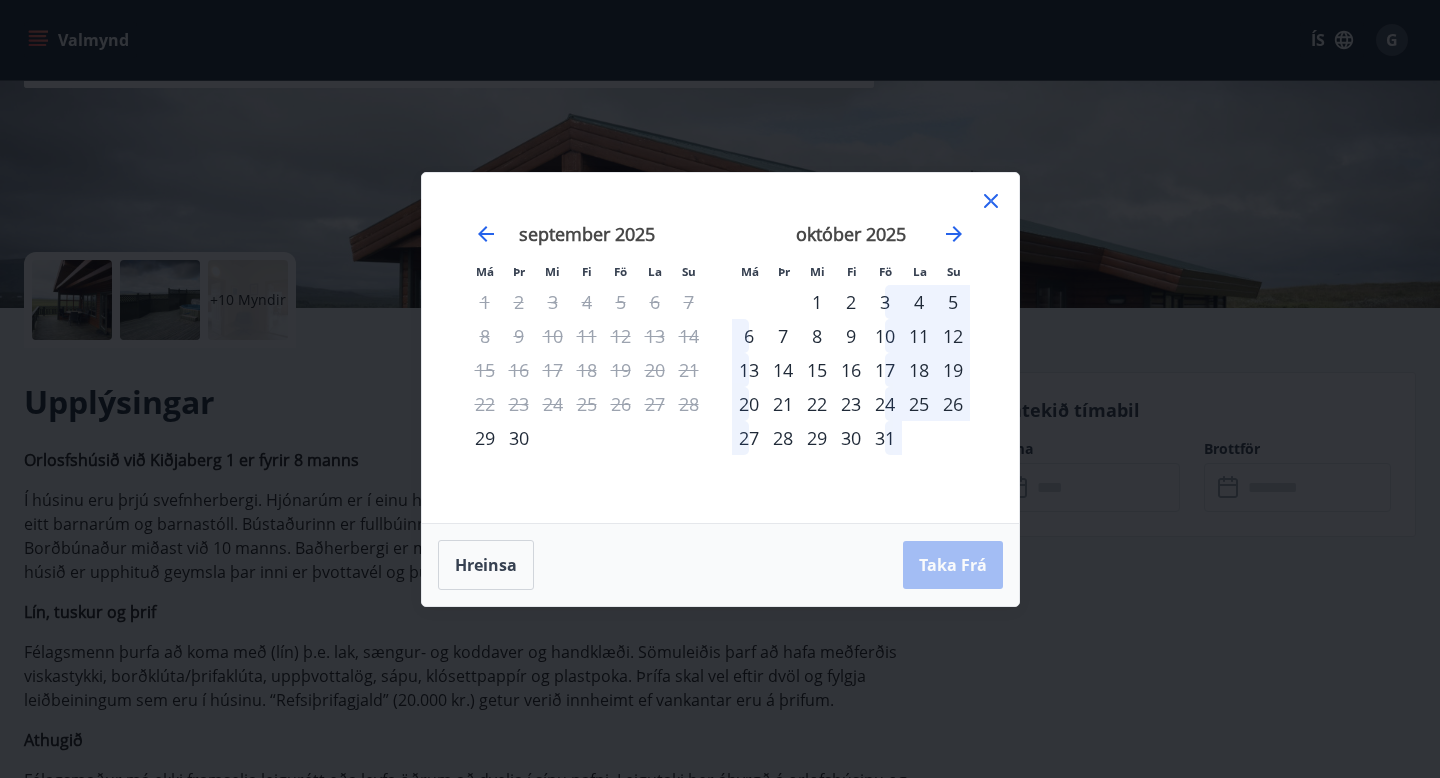 click on "23" at bounding box center [851, 404] 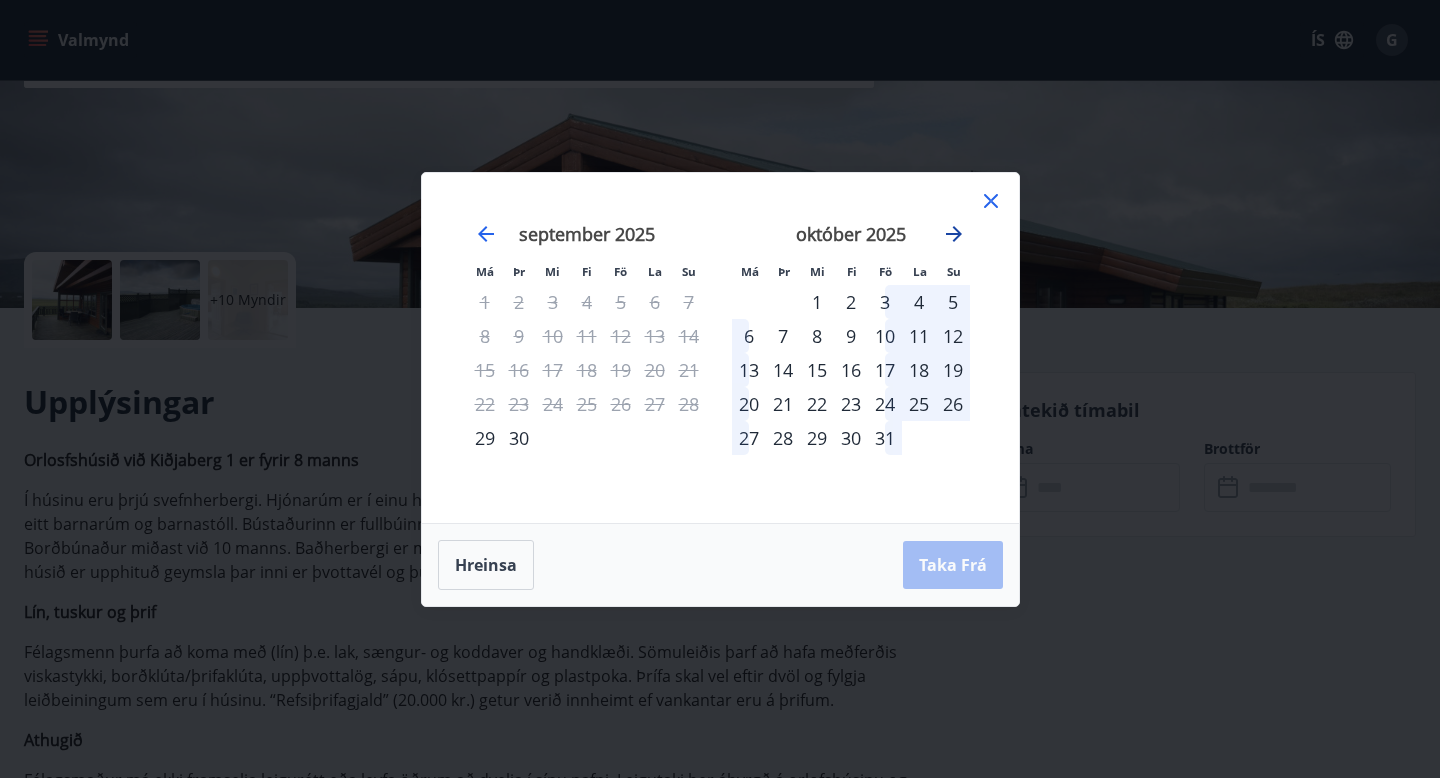 click 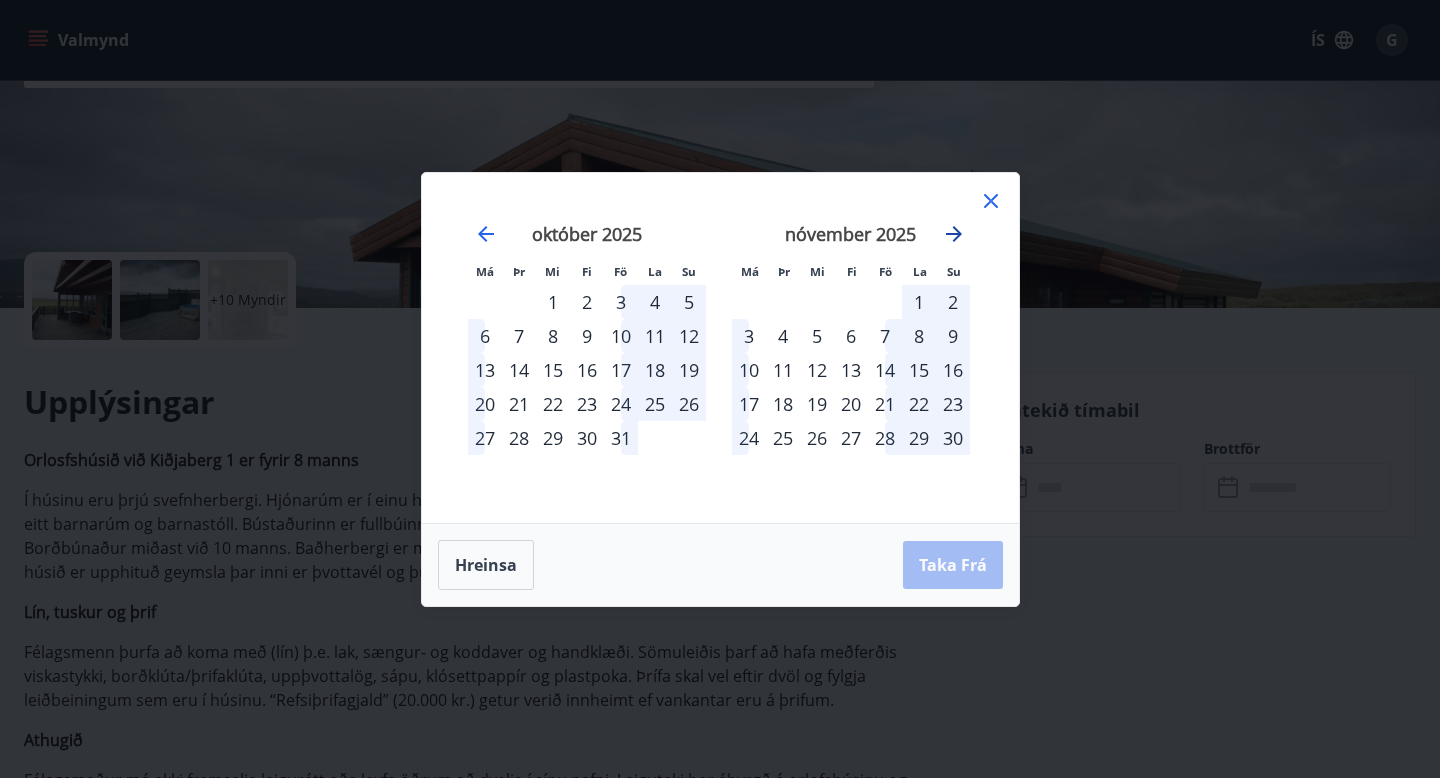 click 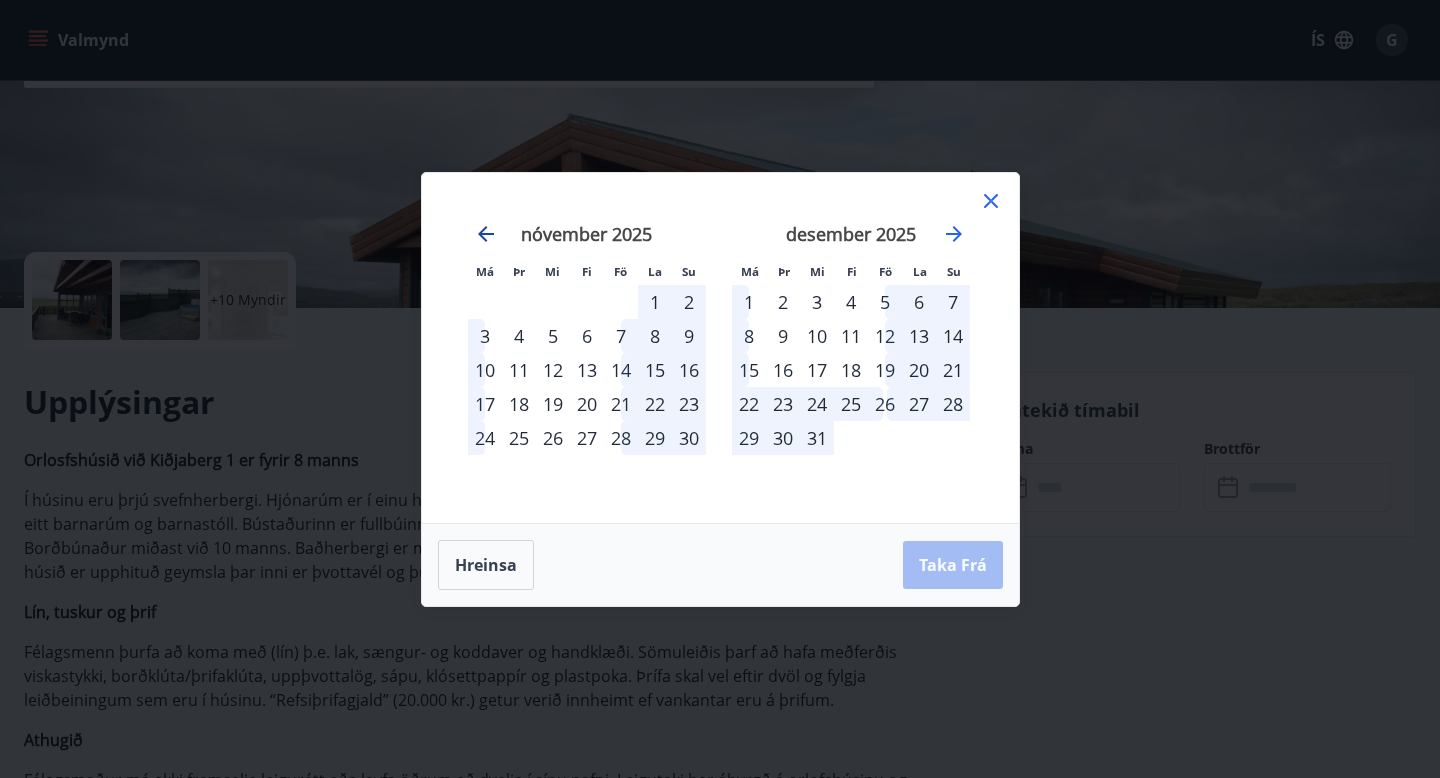 click 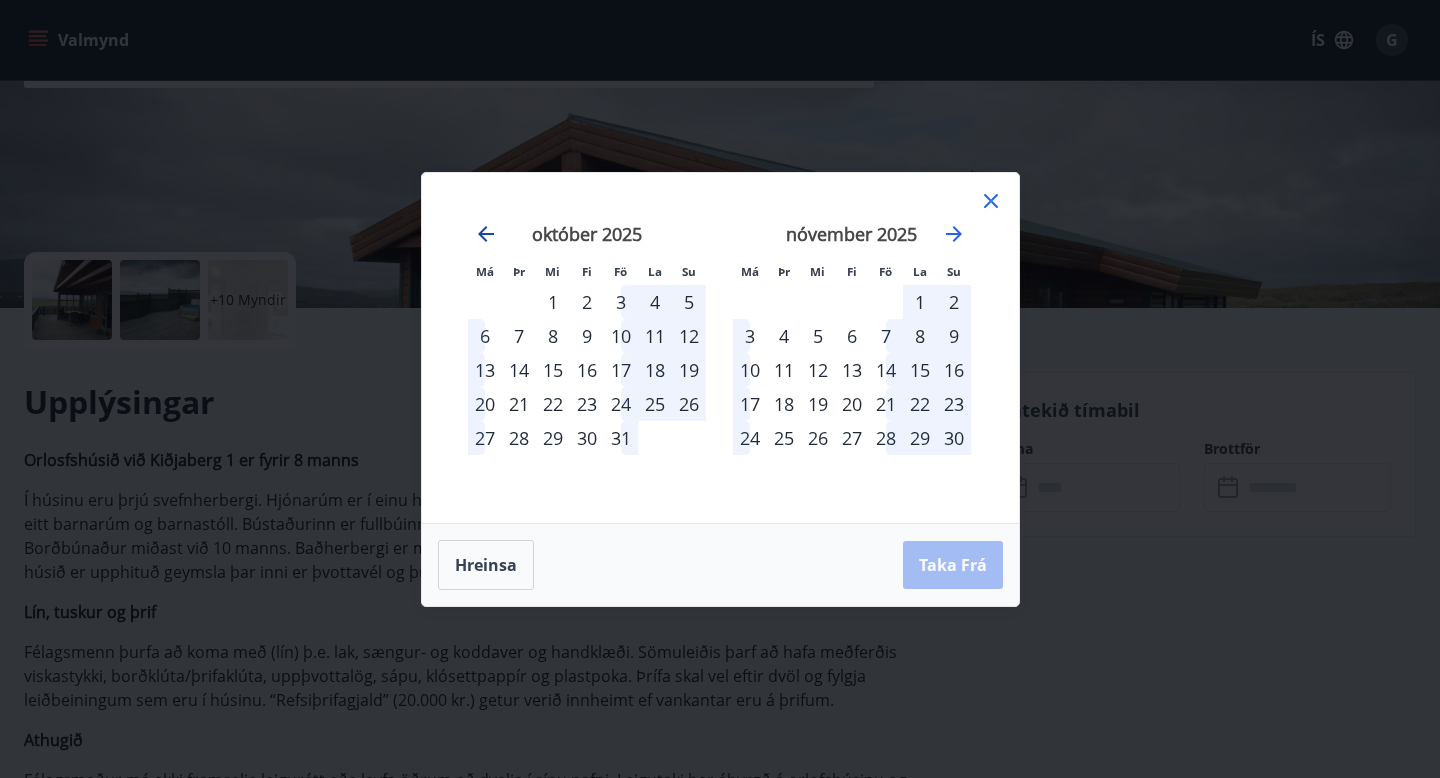 click 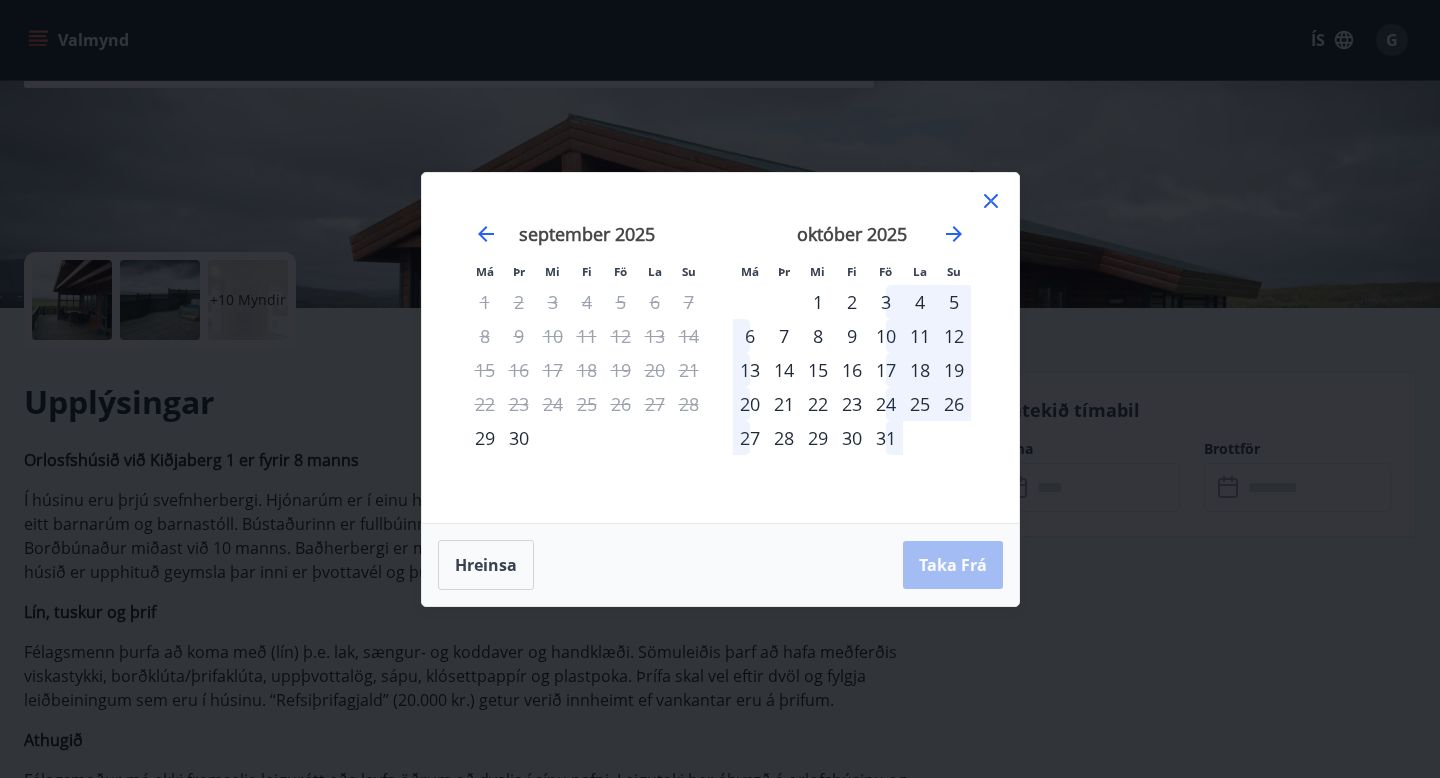 click on "23" at bounding box center (852, 404) 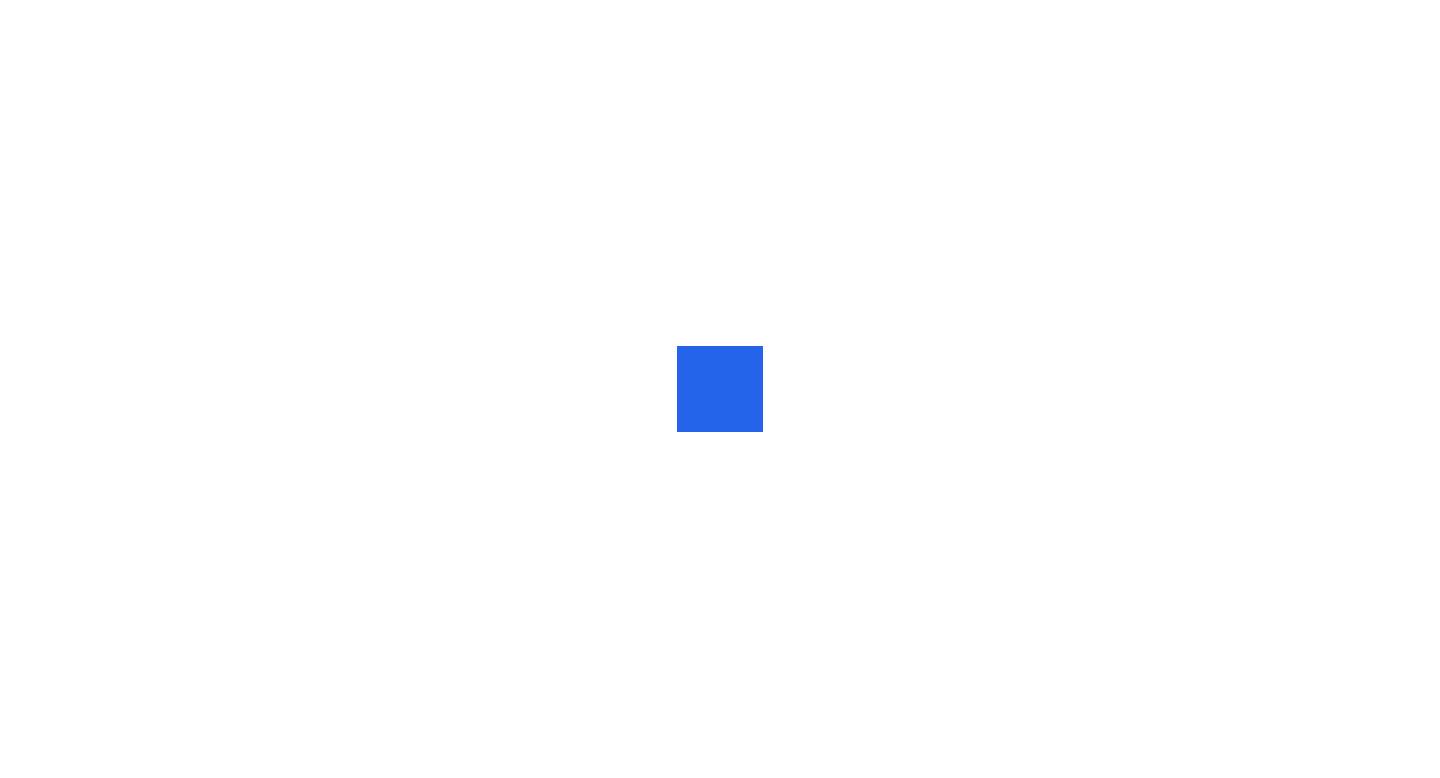 scroll, scrollTop: 0, scrollLeft: 0, axis: both 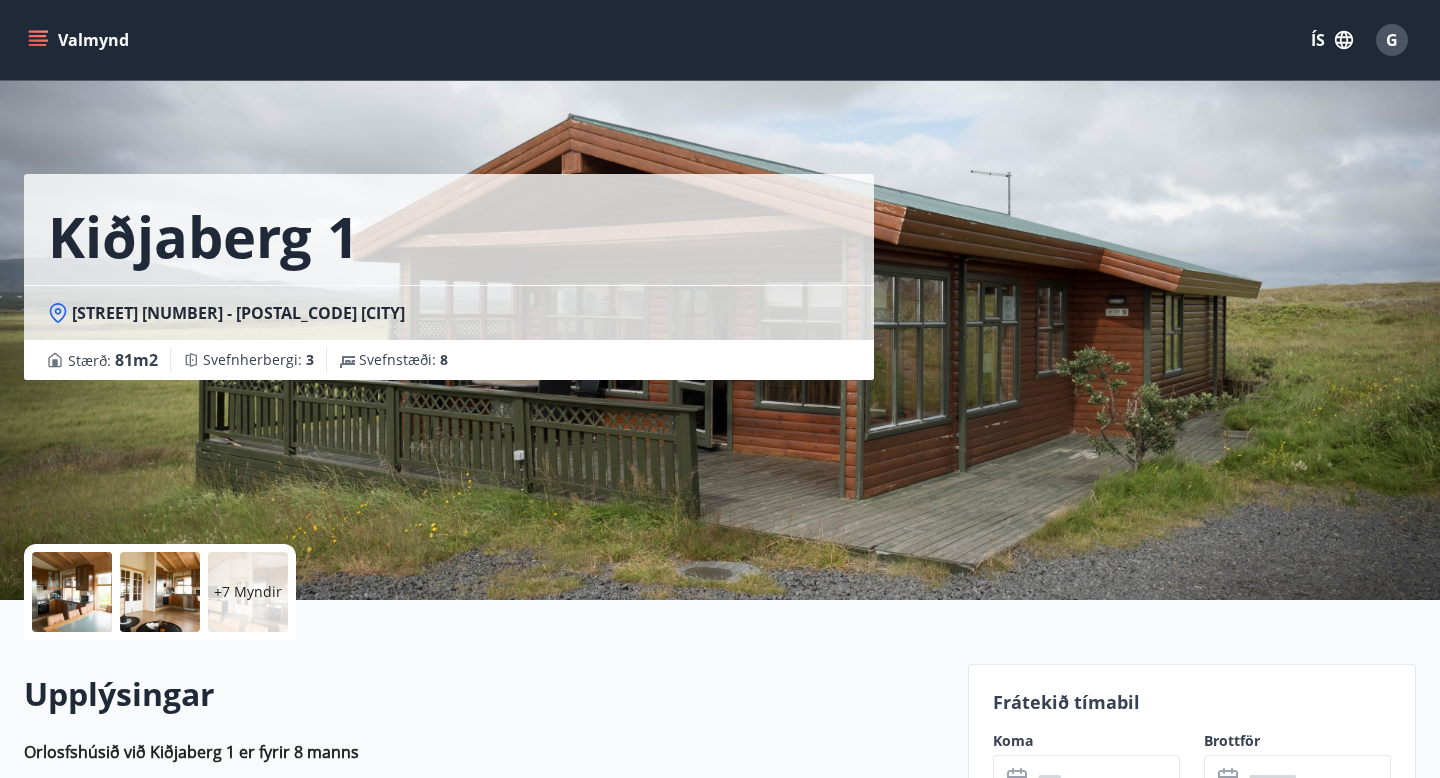 click on "Valmynd" at bounding box center [80, 40] 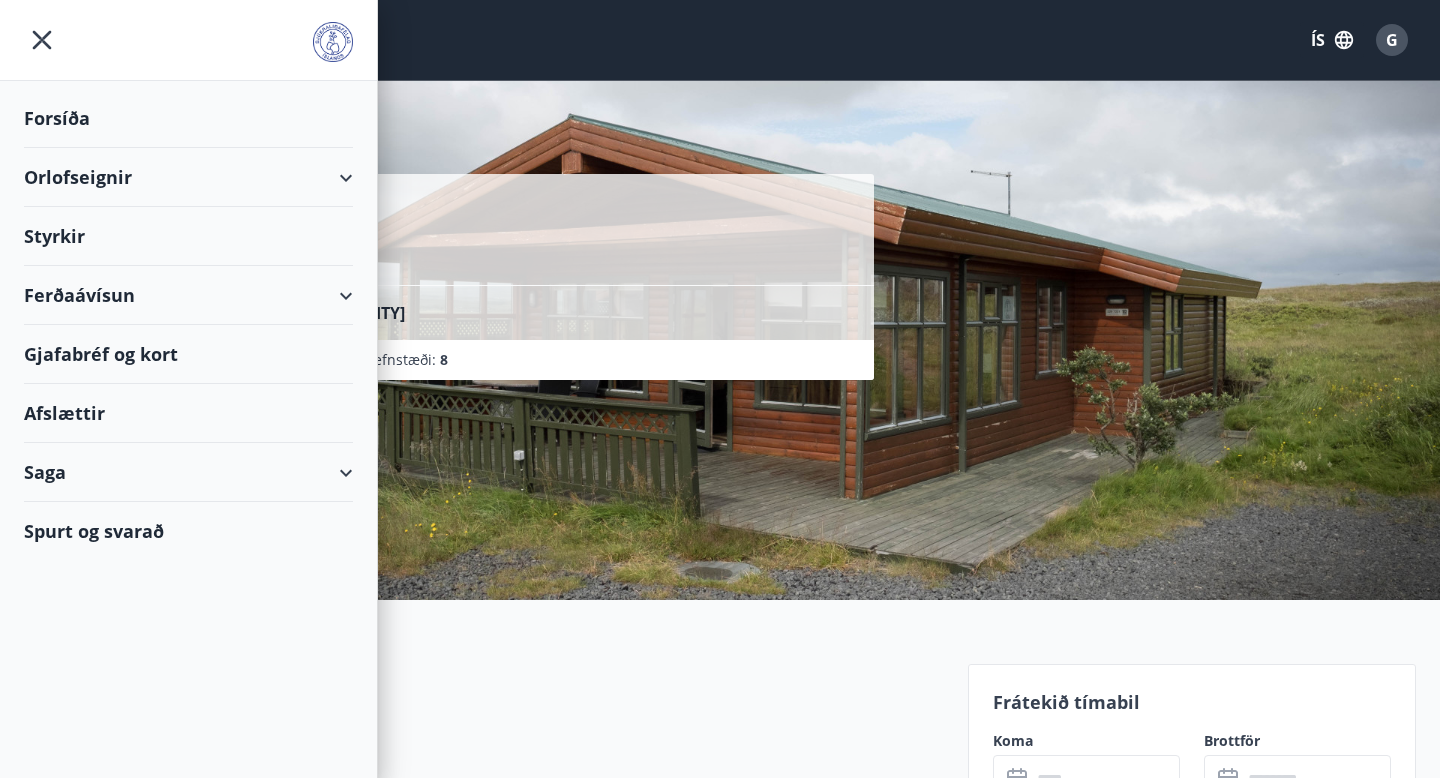 click on "Orlofseignir" at bounding box center [188, 177] 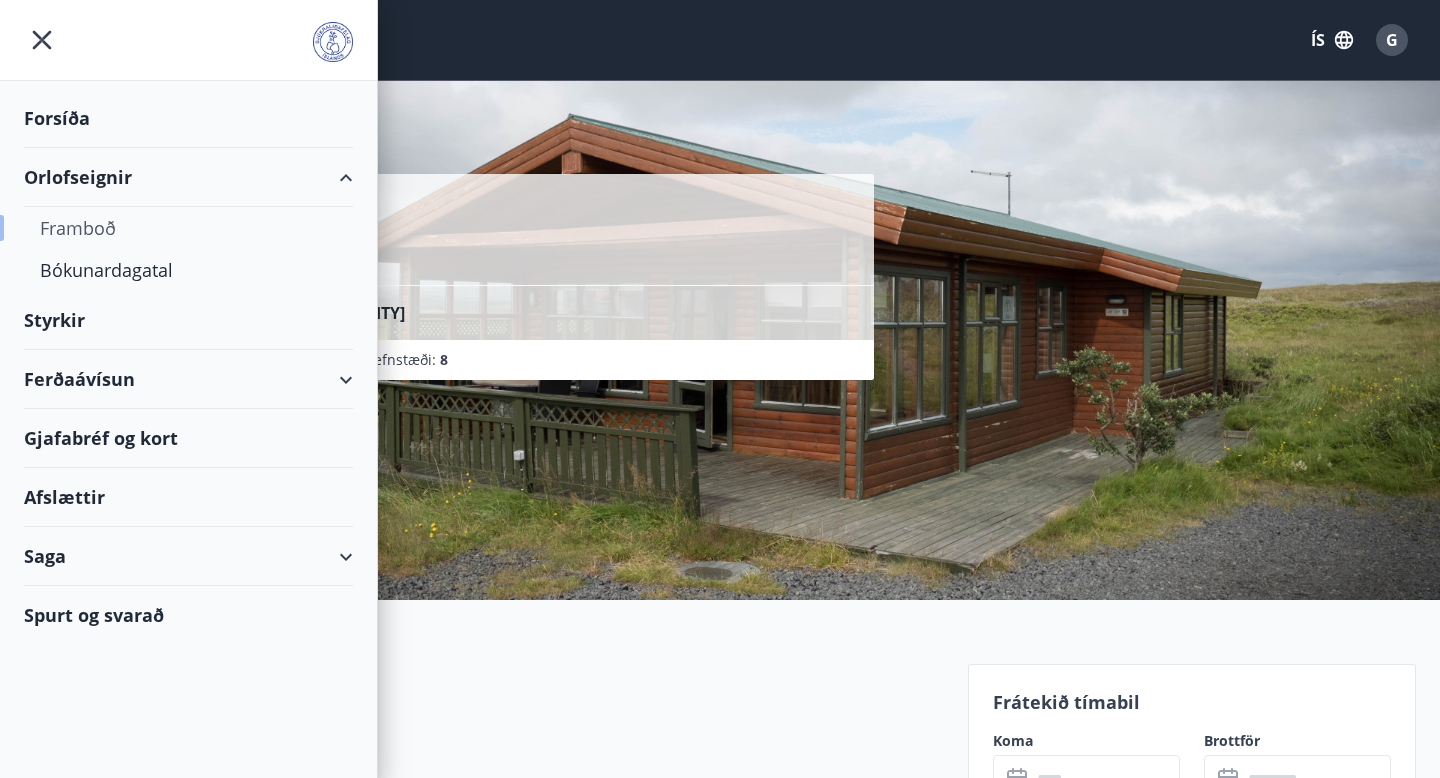 click on "Framboð" at bounding box center [188, 228] 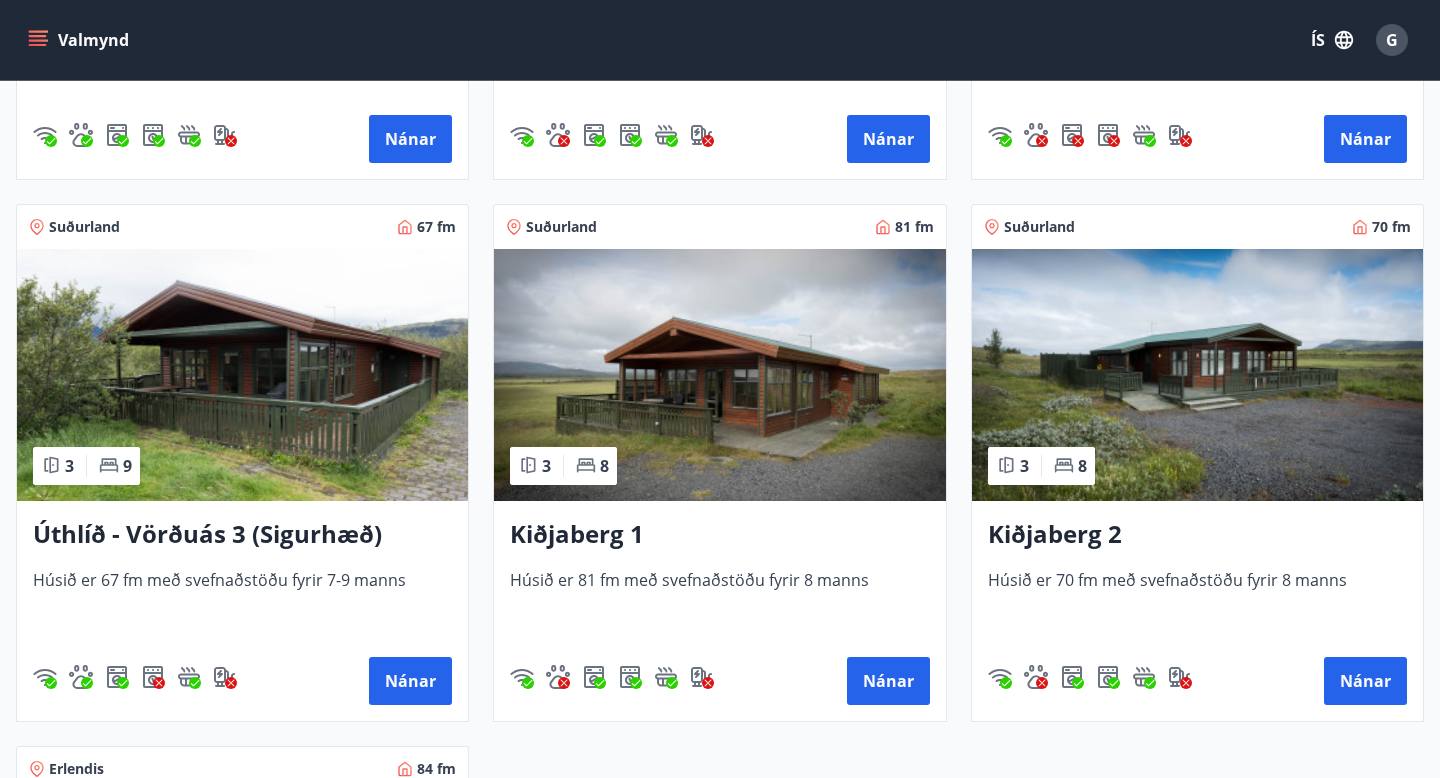click at bounding box center (719, 375) 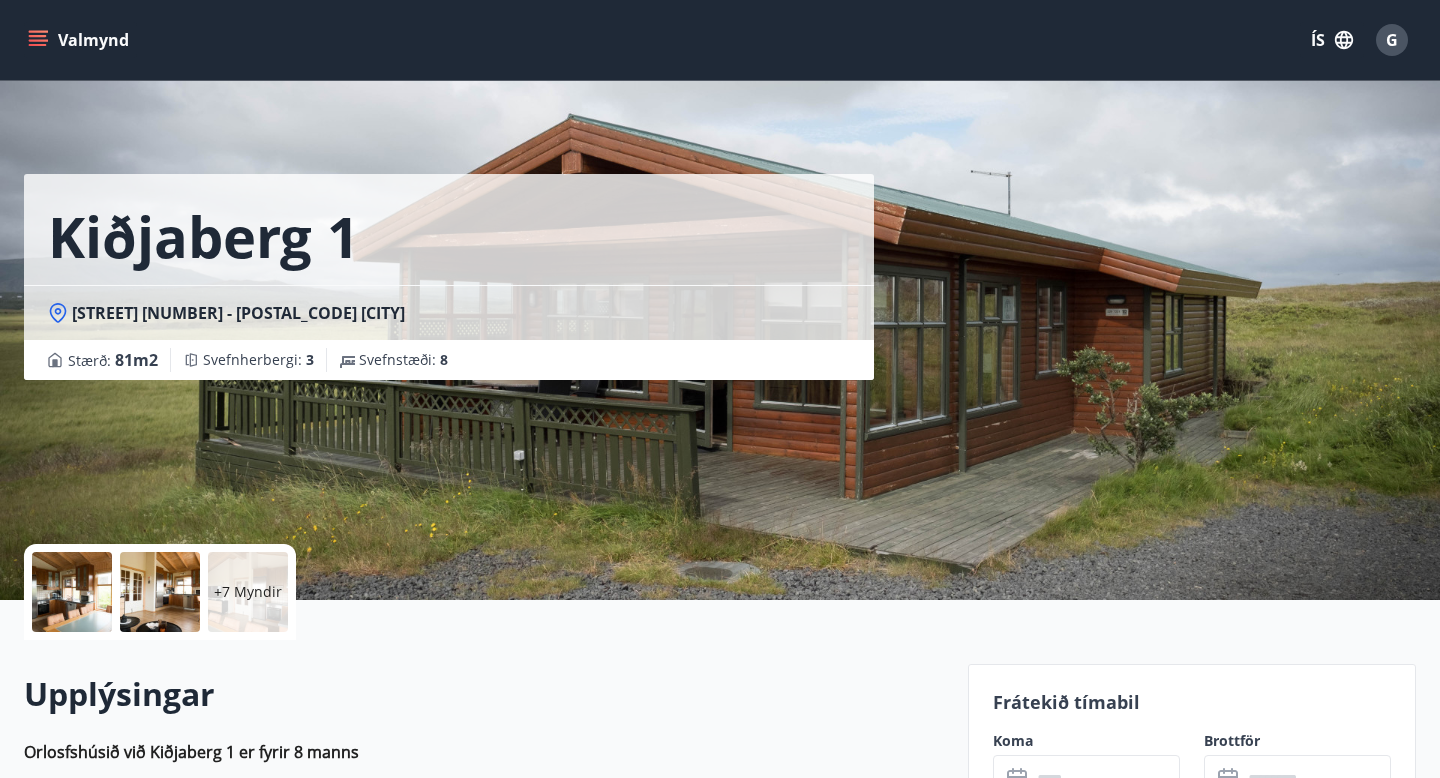 scroll, scrollTop: 242, scrollLeft: 0, axis: vertical 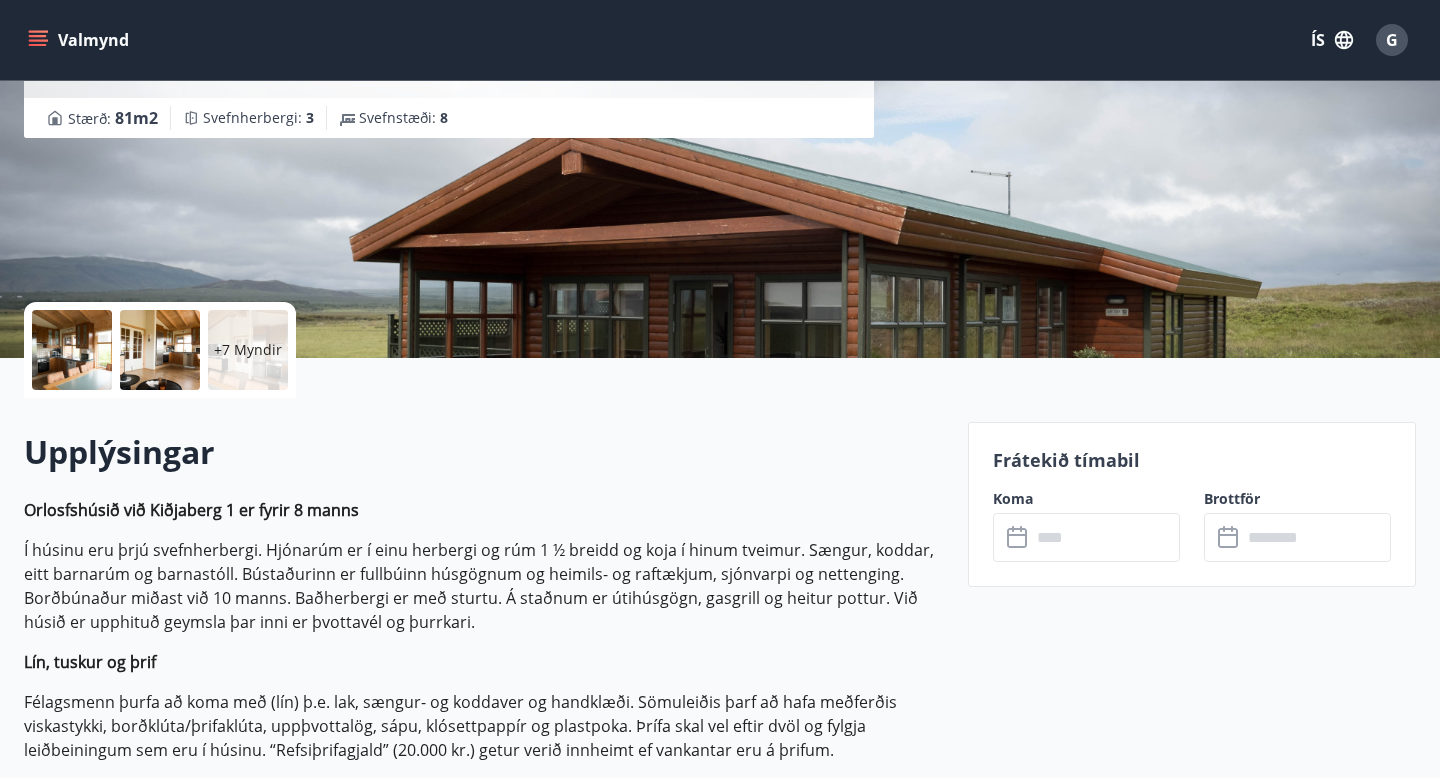 click 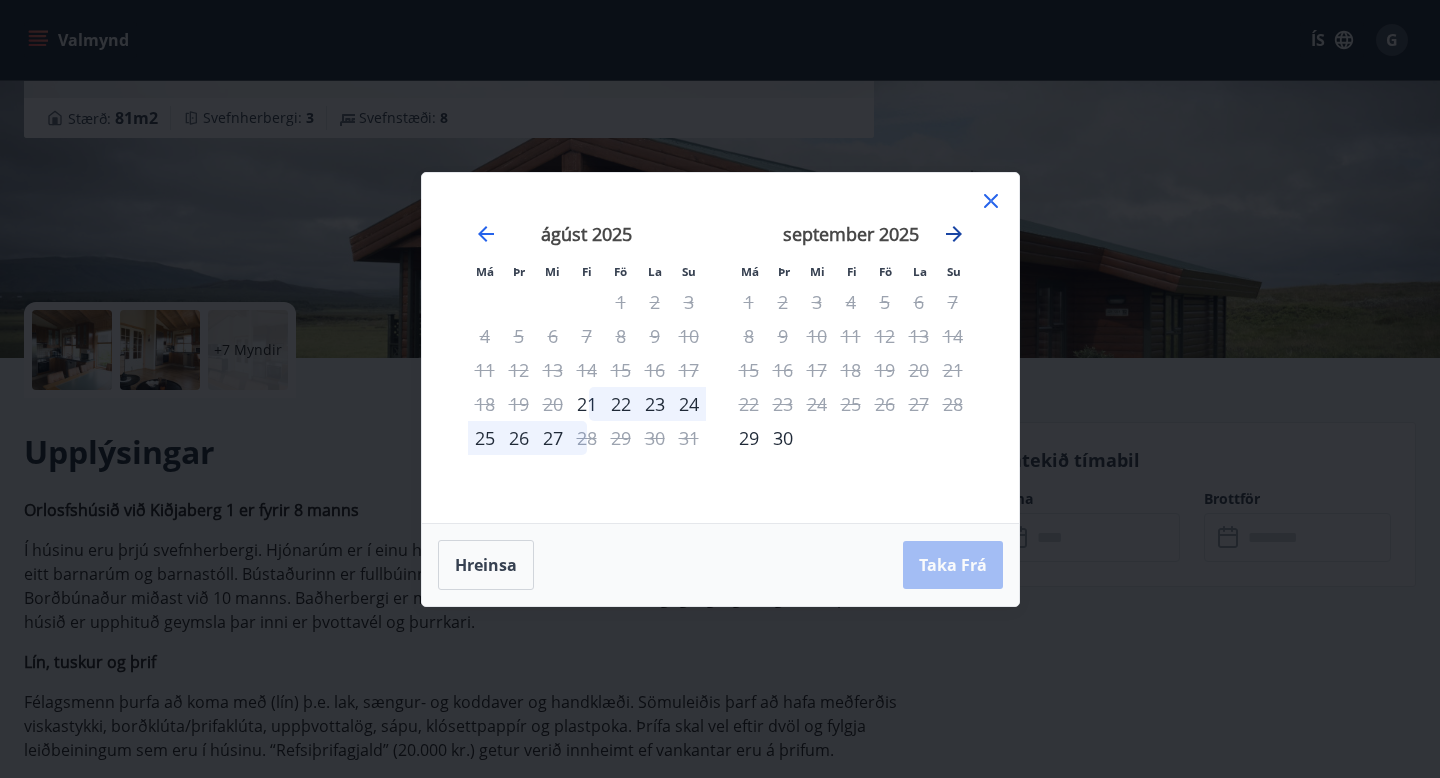click 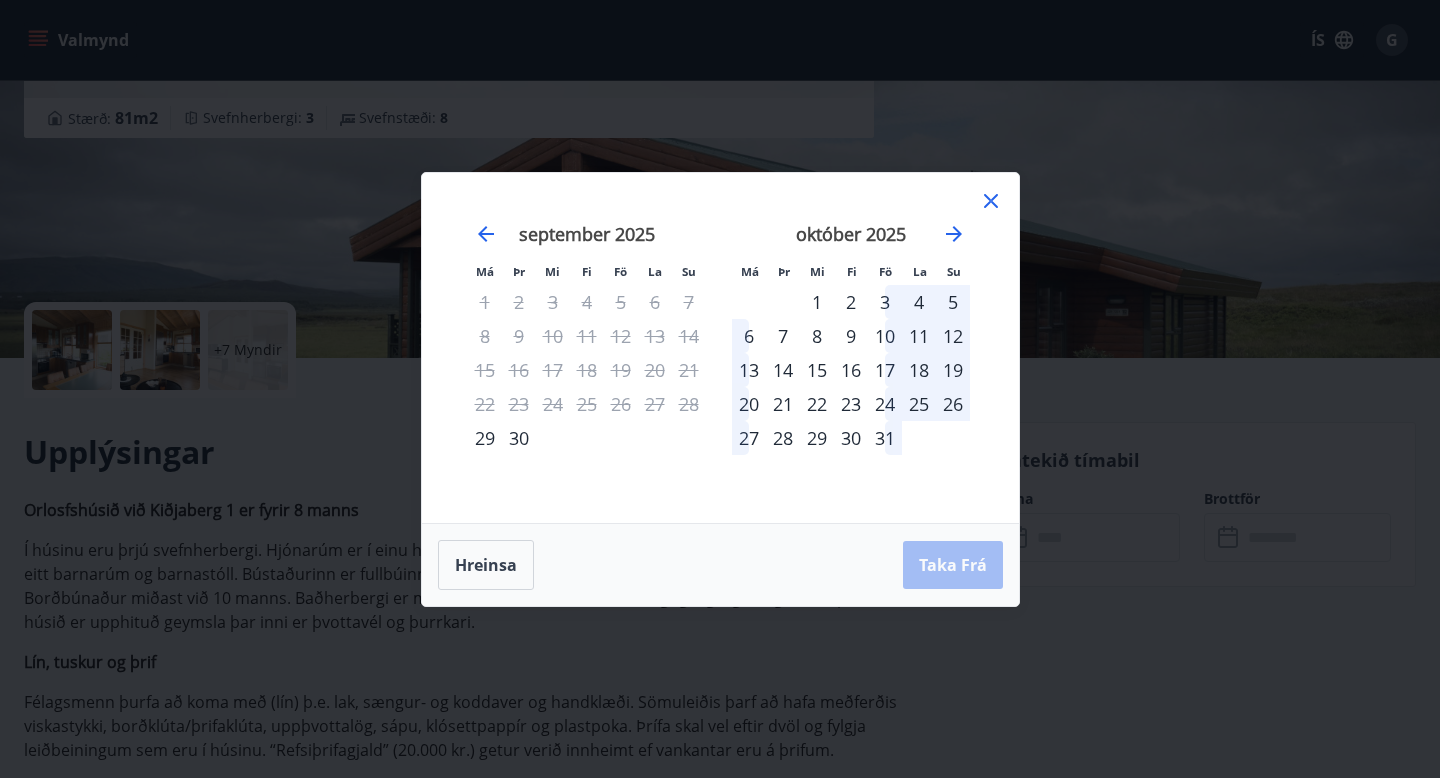 click on "23" at bounding box center [851, 404] 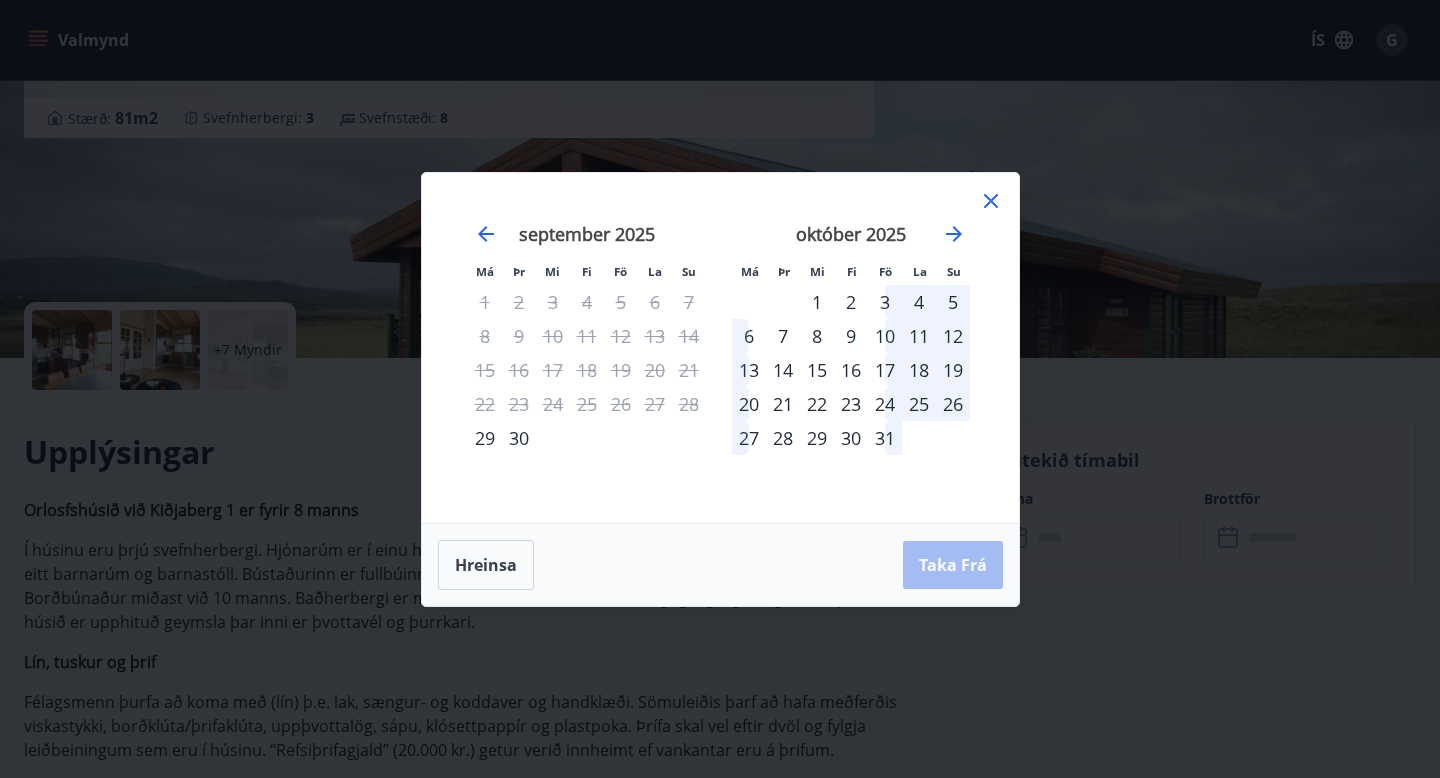 click 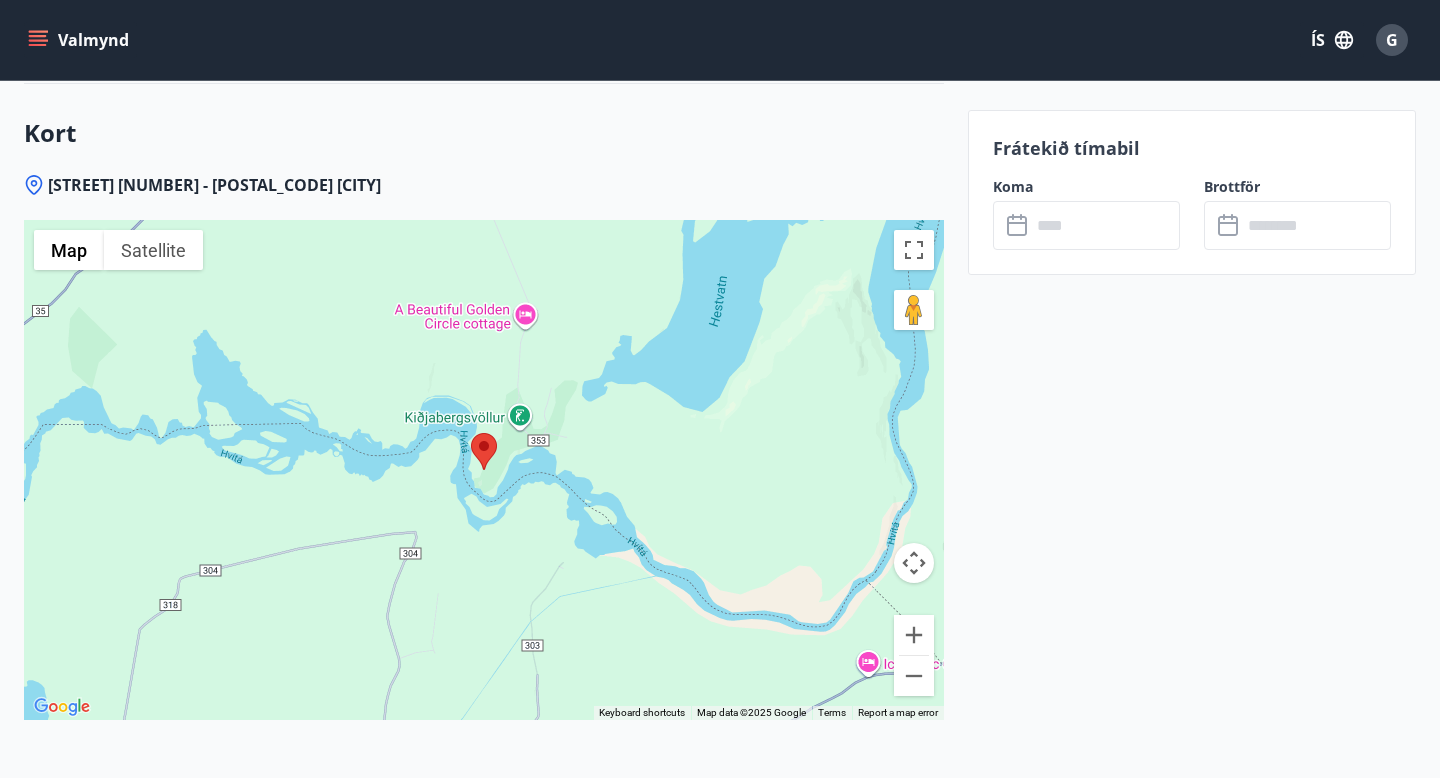 scroll, scrollTop: 3122, scrollLeft: 0, axis: vertical 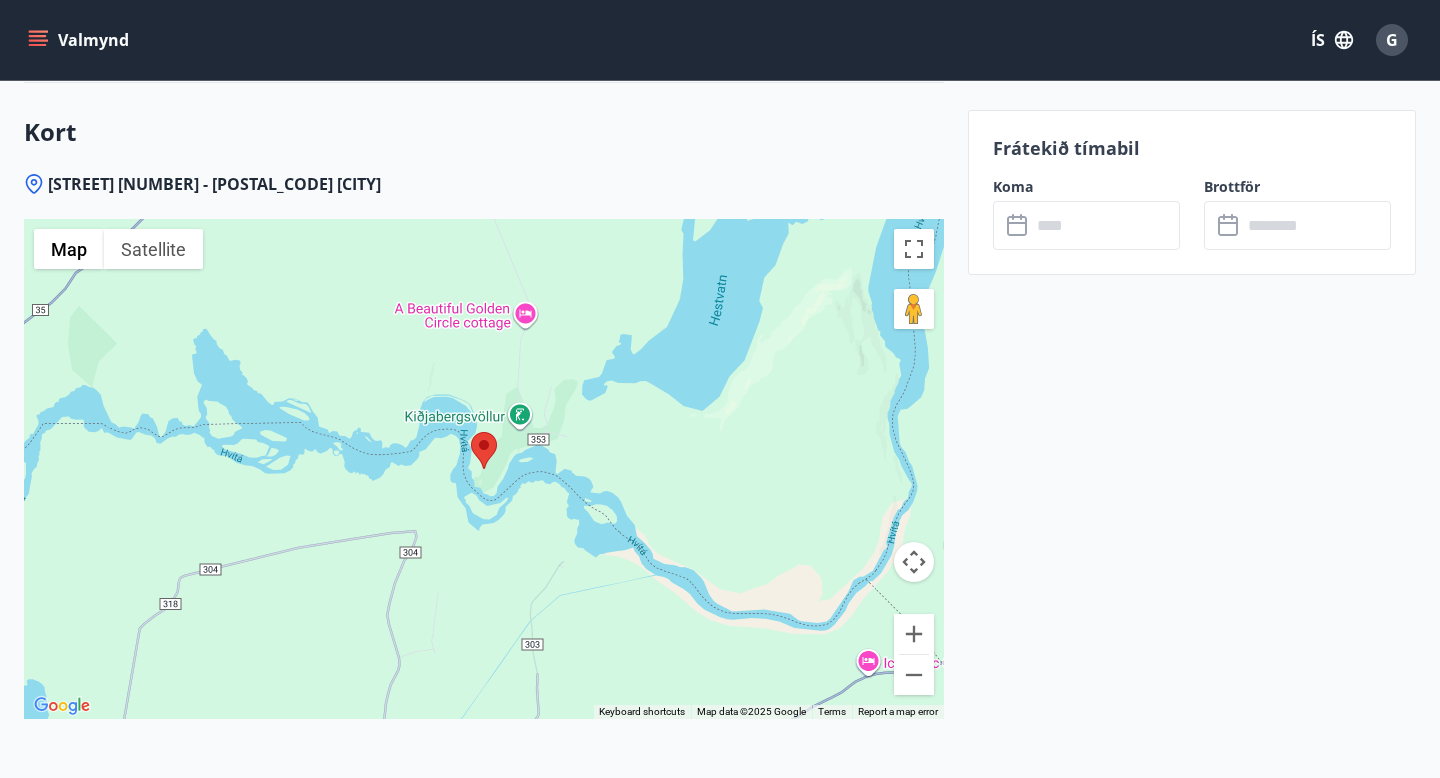 click 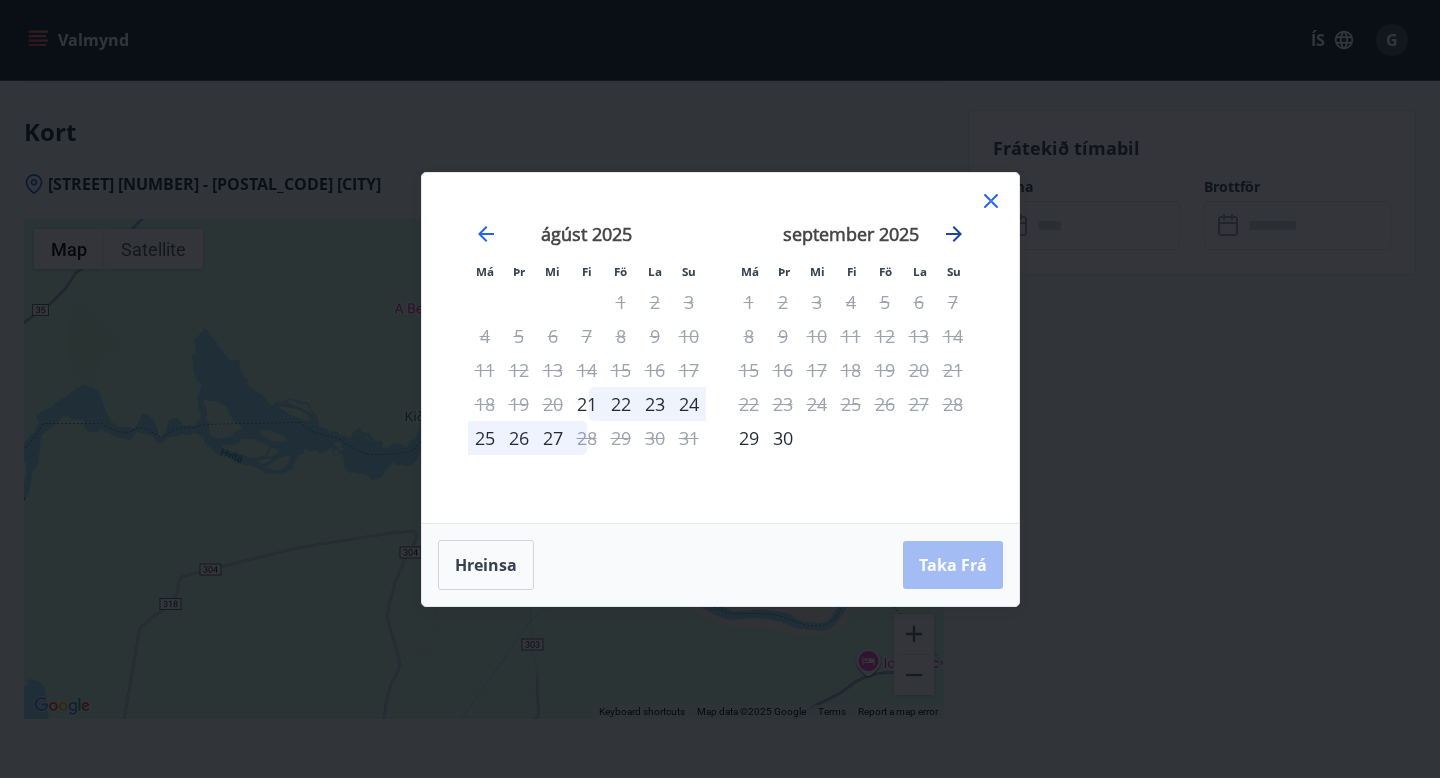 click 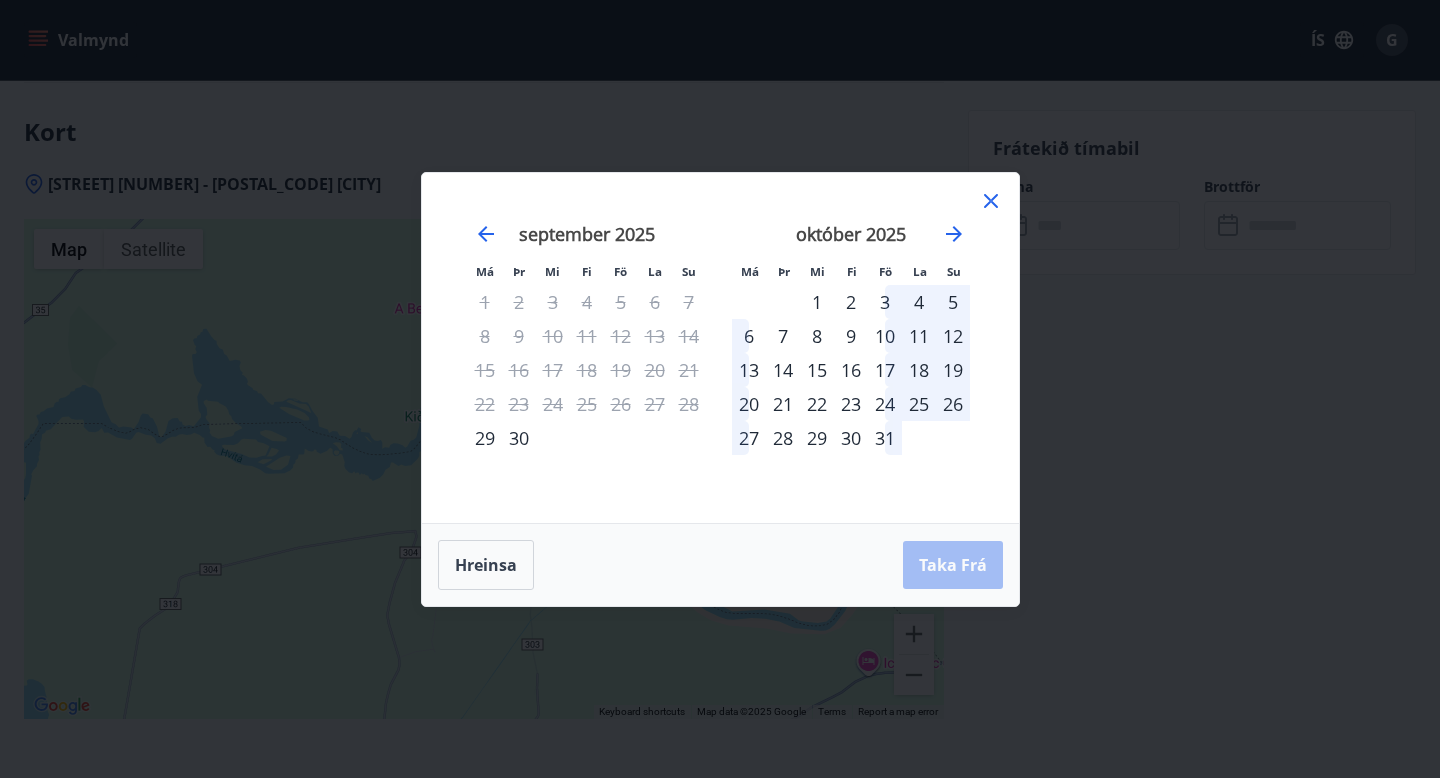 click on "23" at bounding box center (851, 404) 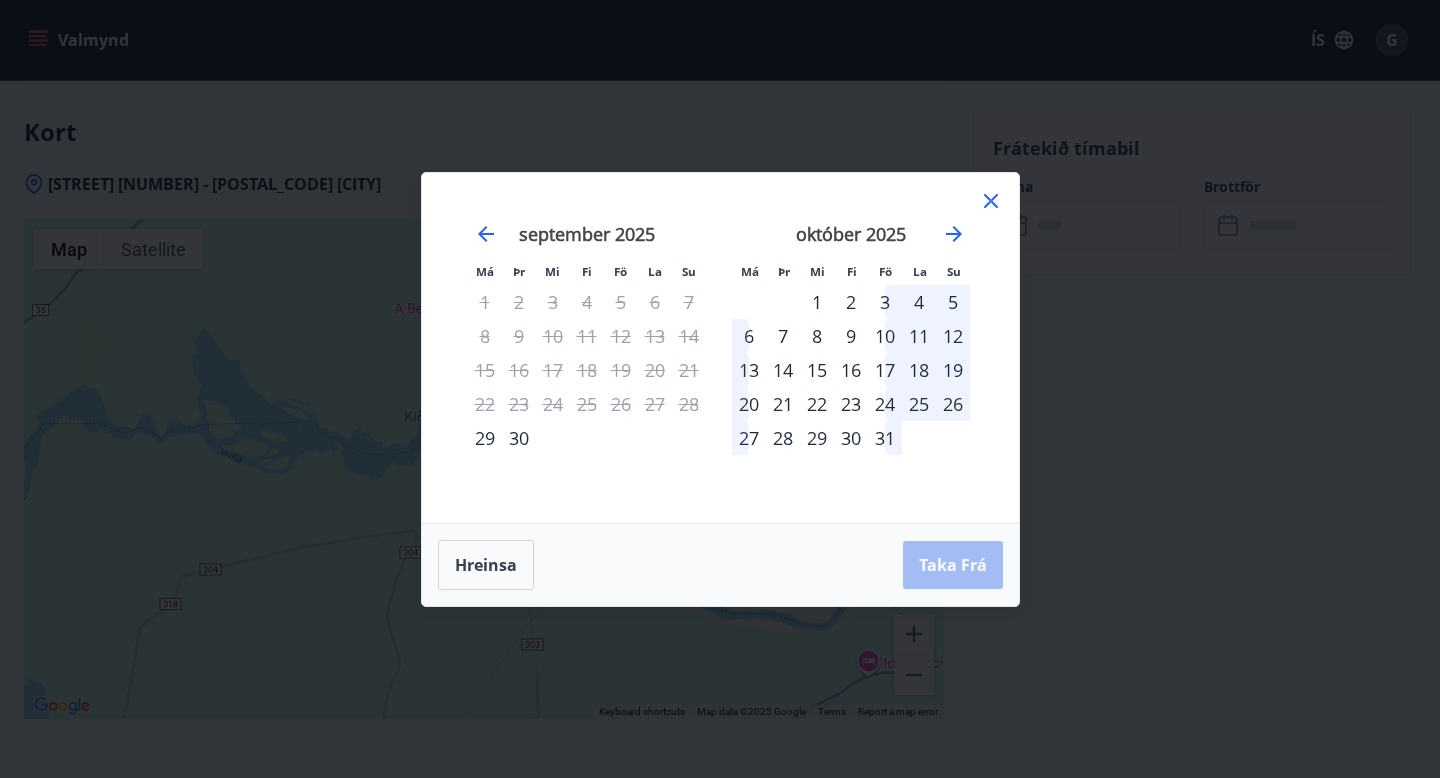 click 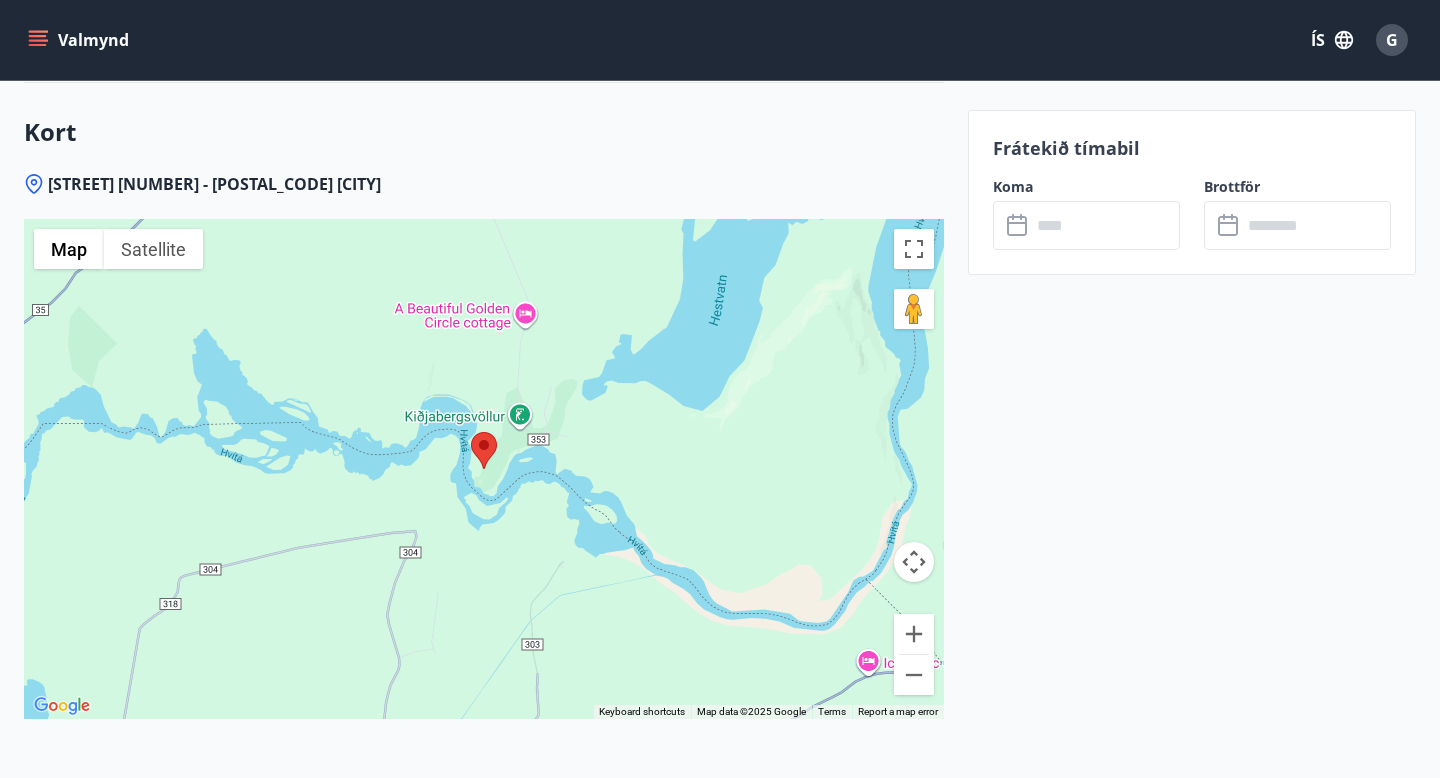 click at bounding box center [1105, 225] 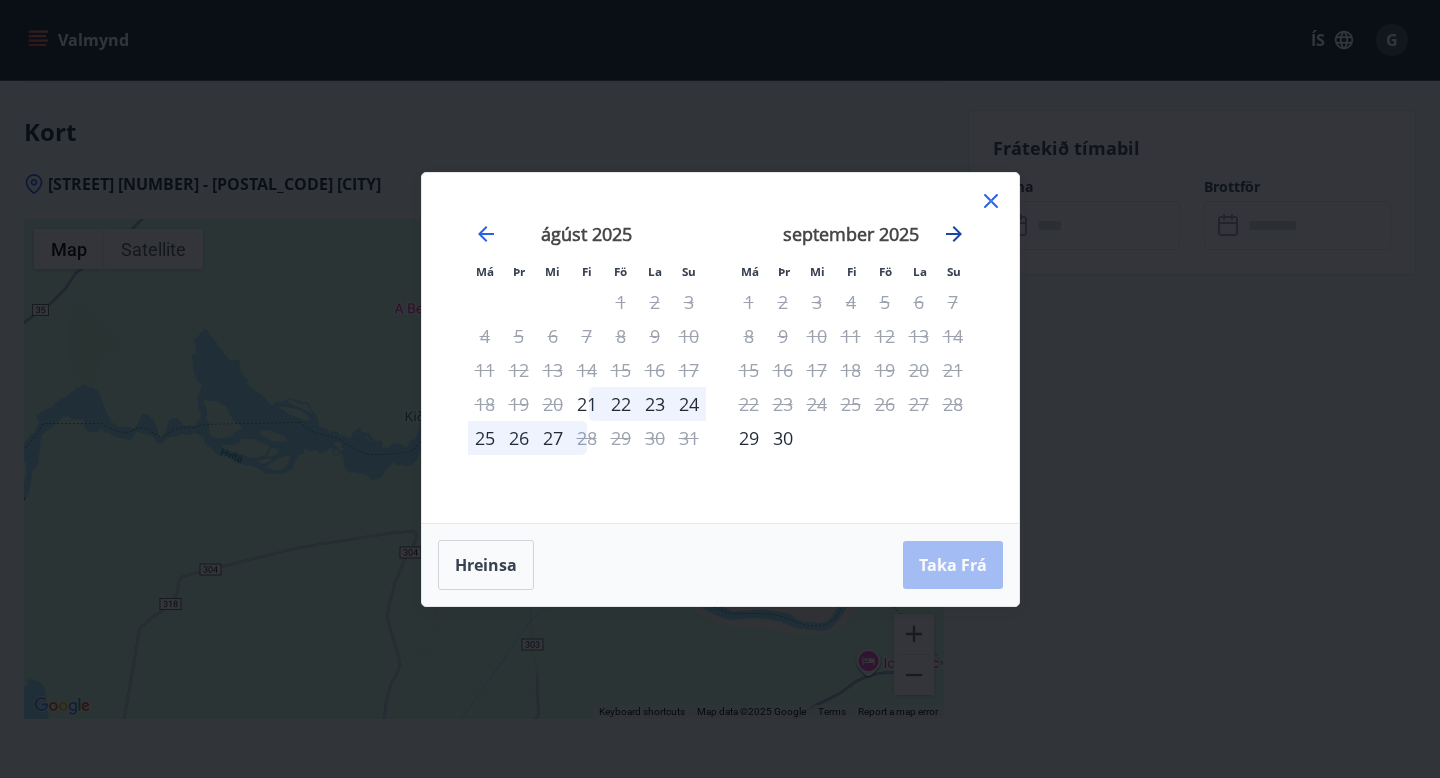 click 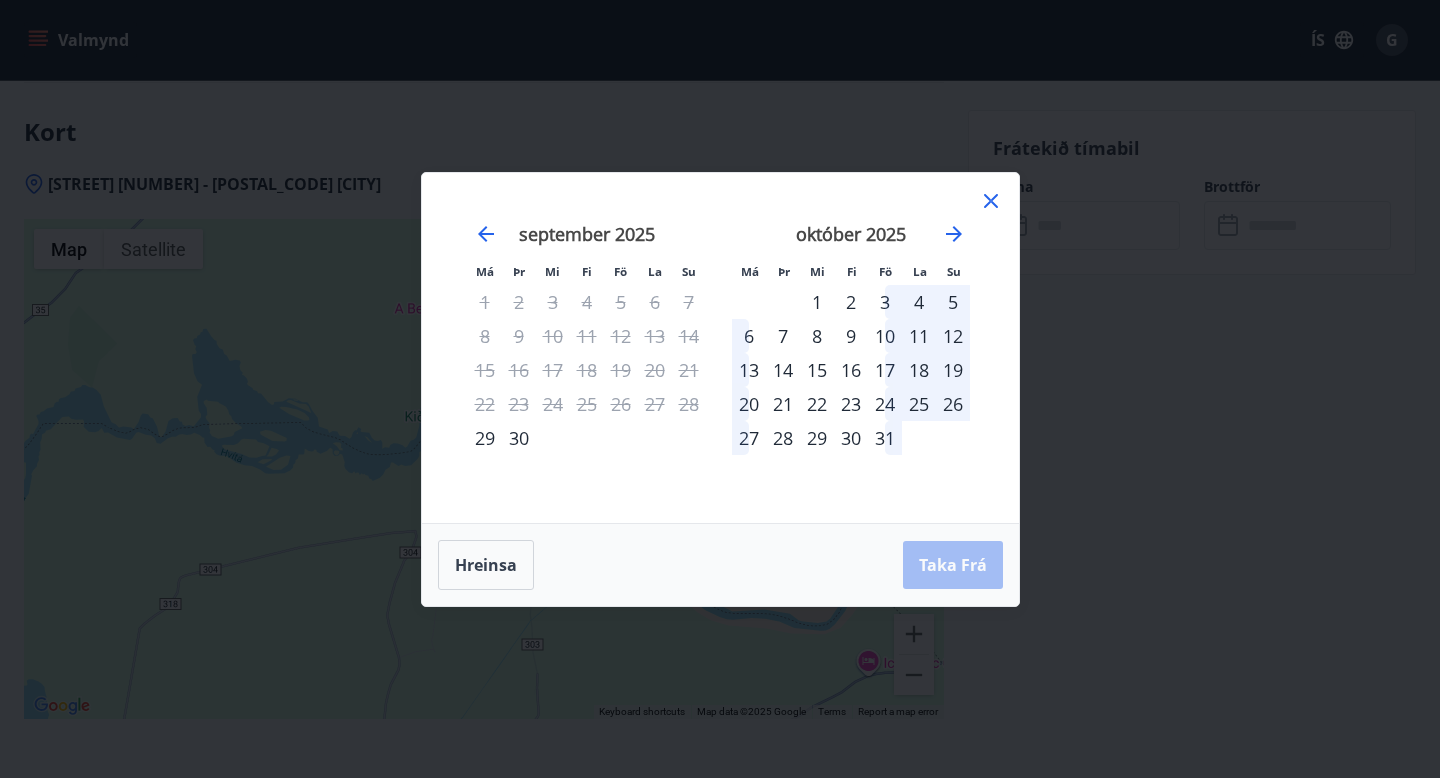 click on "23" at bounding box center [851, 404] 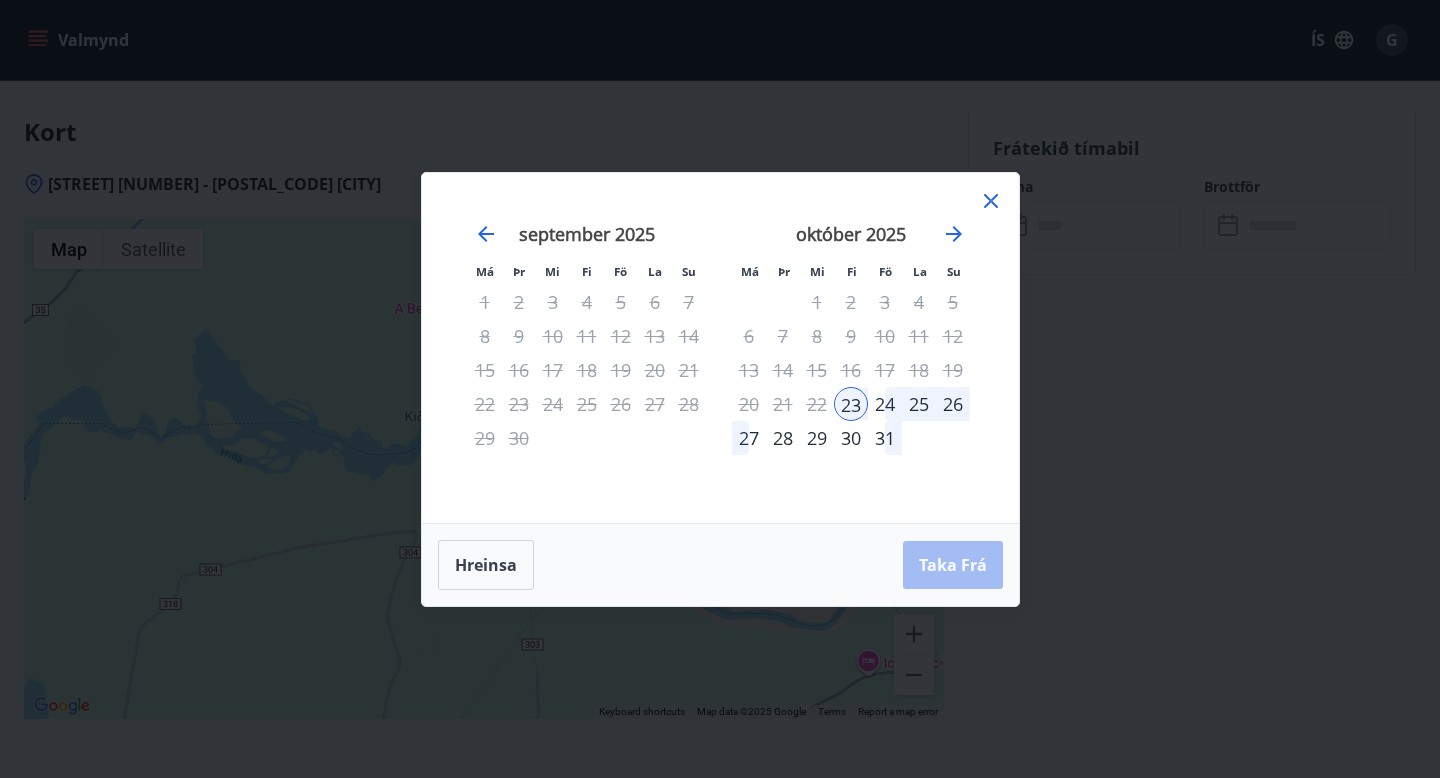 click on "27" at bounding box center (749, 438) 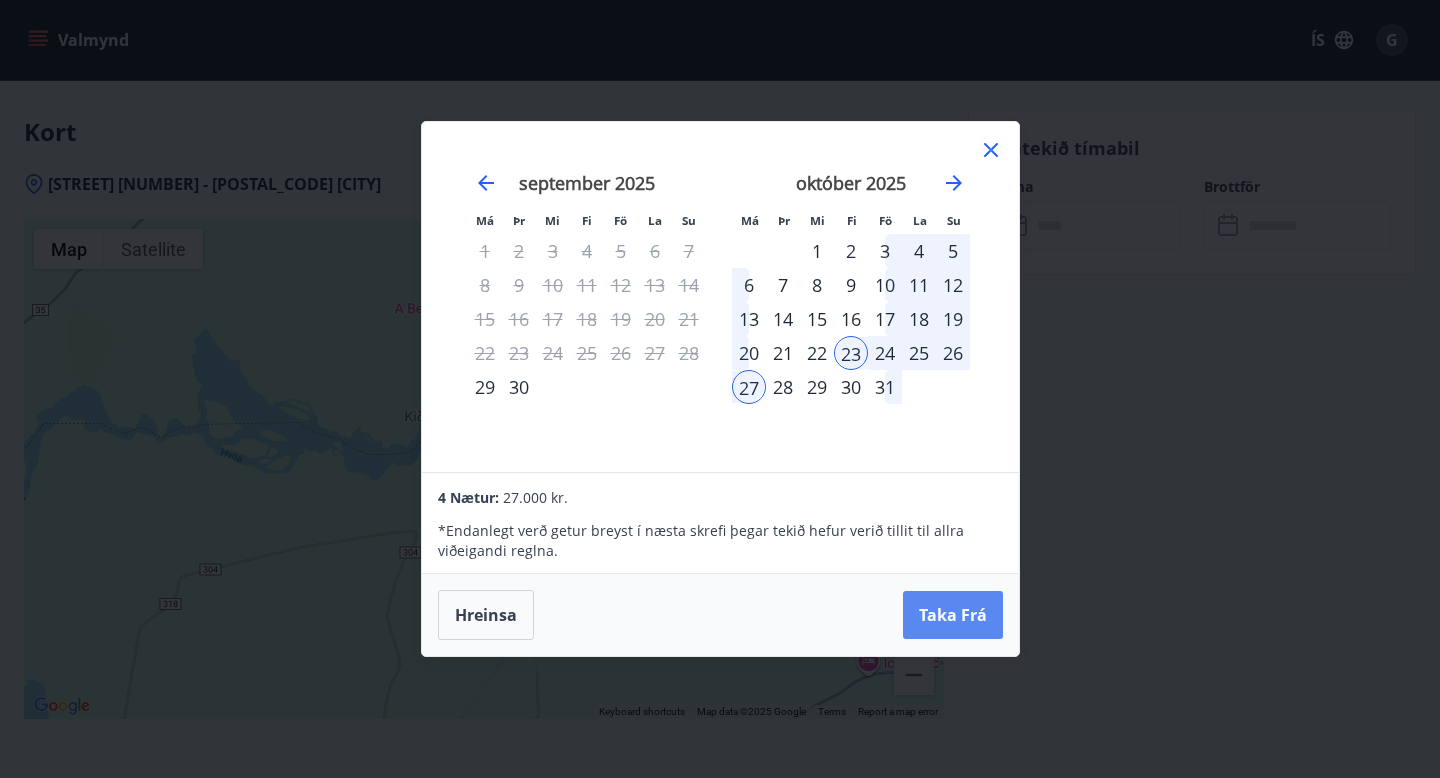 click on "Taka Frá" at bounding box center (953, 615) 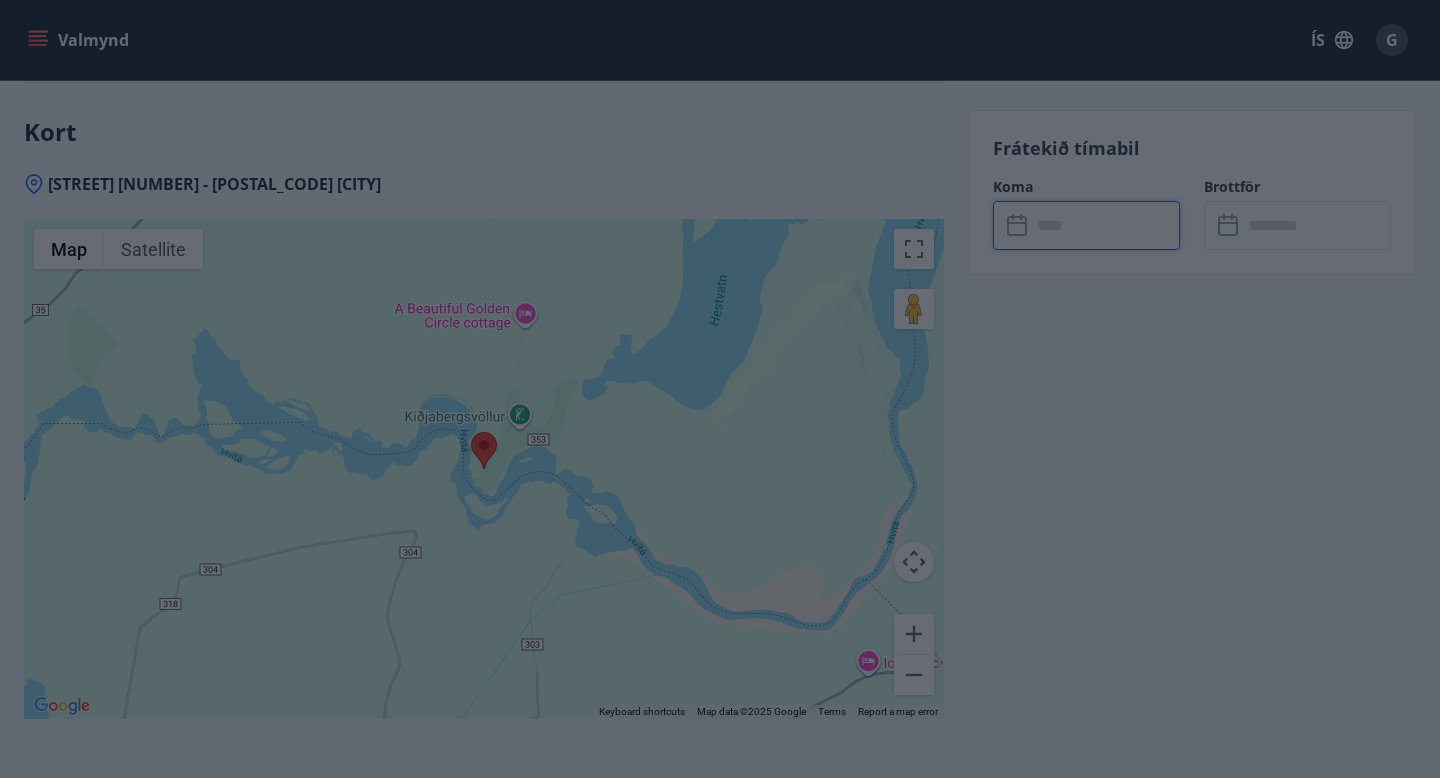 type on "******" 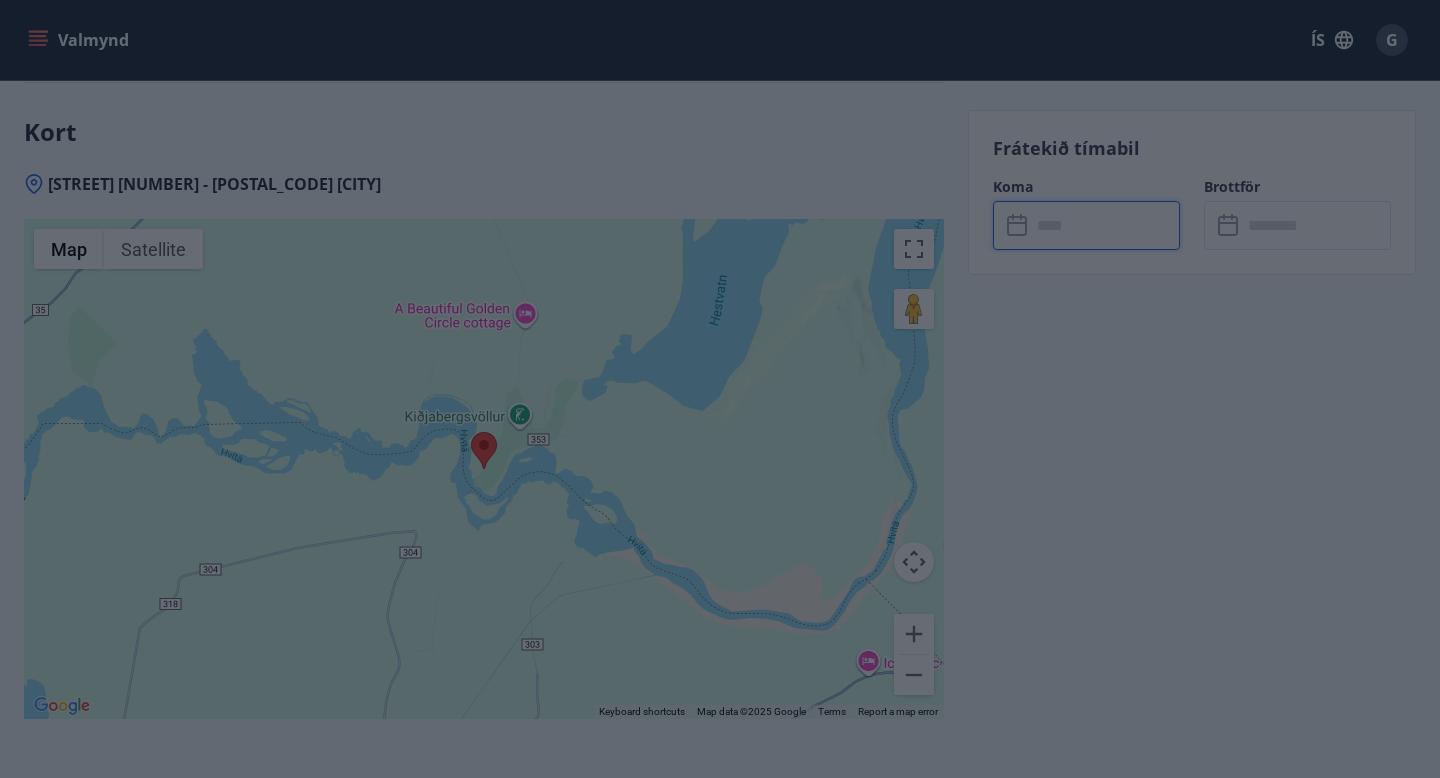 type on "******" 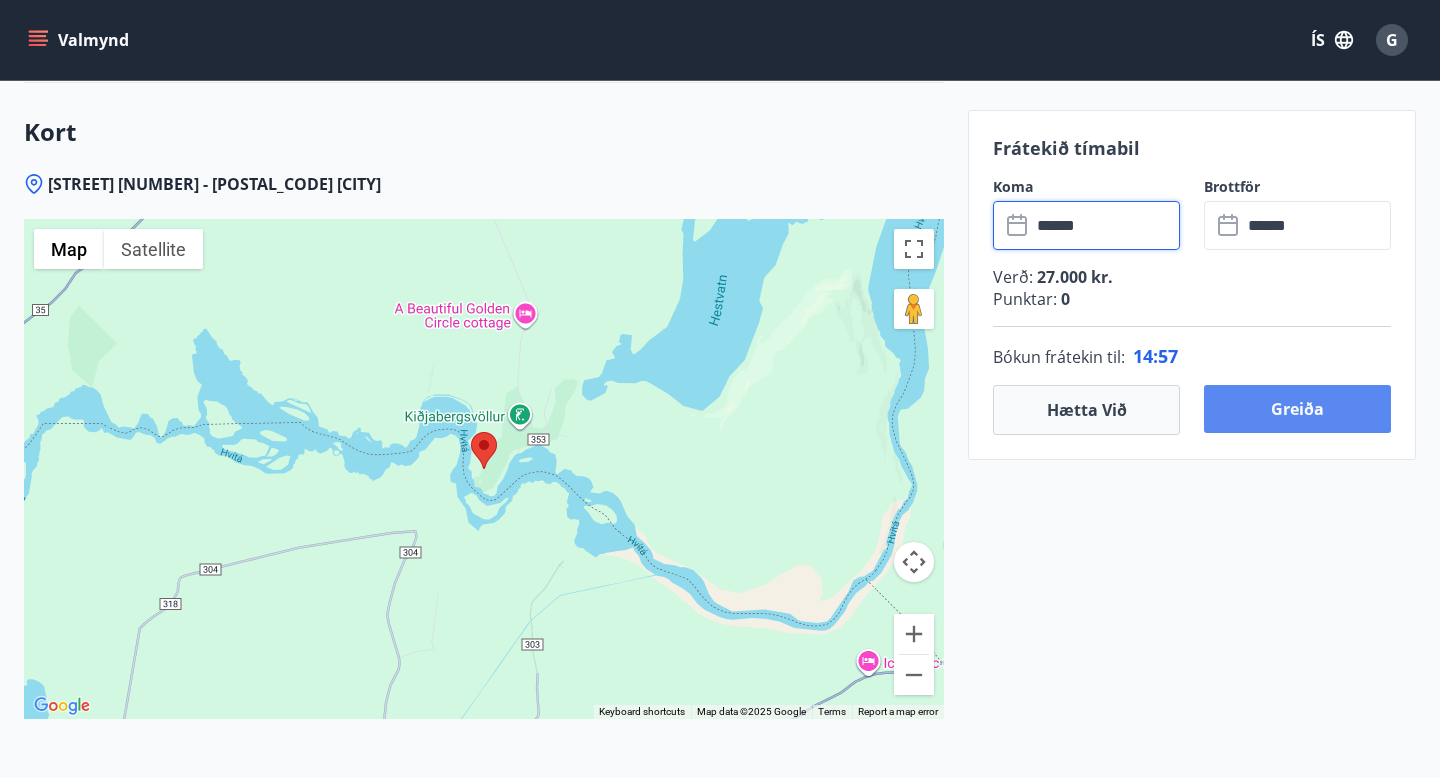 click on "Greiða" at bounding box center [1297, 409] 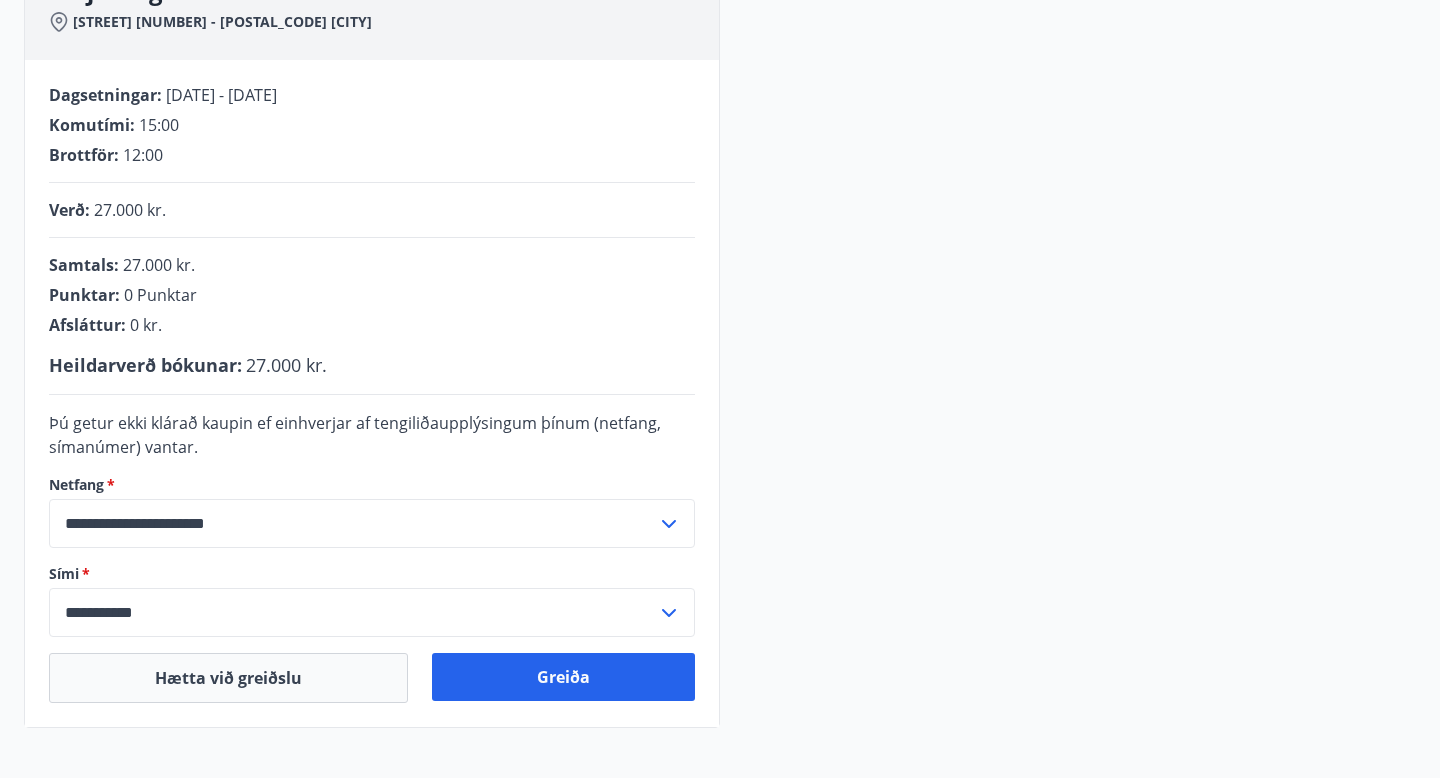 scroll, scrollTop: 372, scrollLeft: 0, axis: vertical 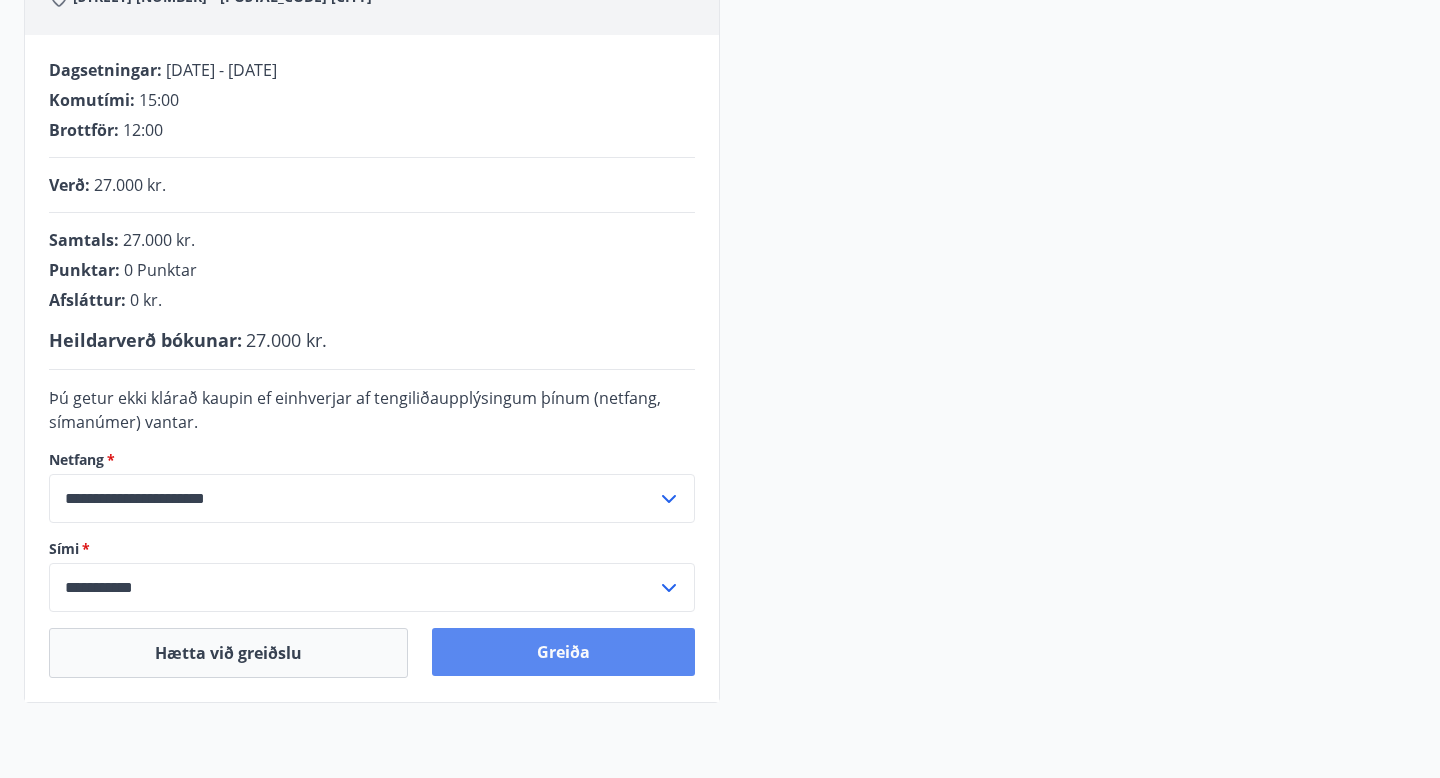 click on "Greiða" at bounding box center [563, 652] 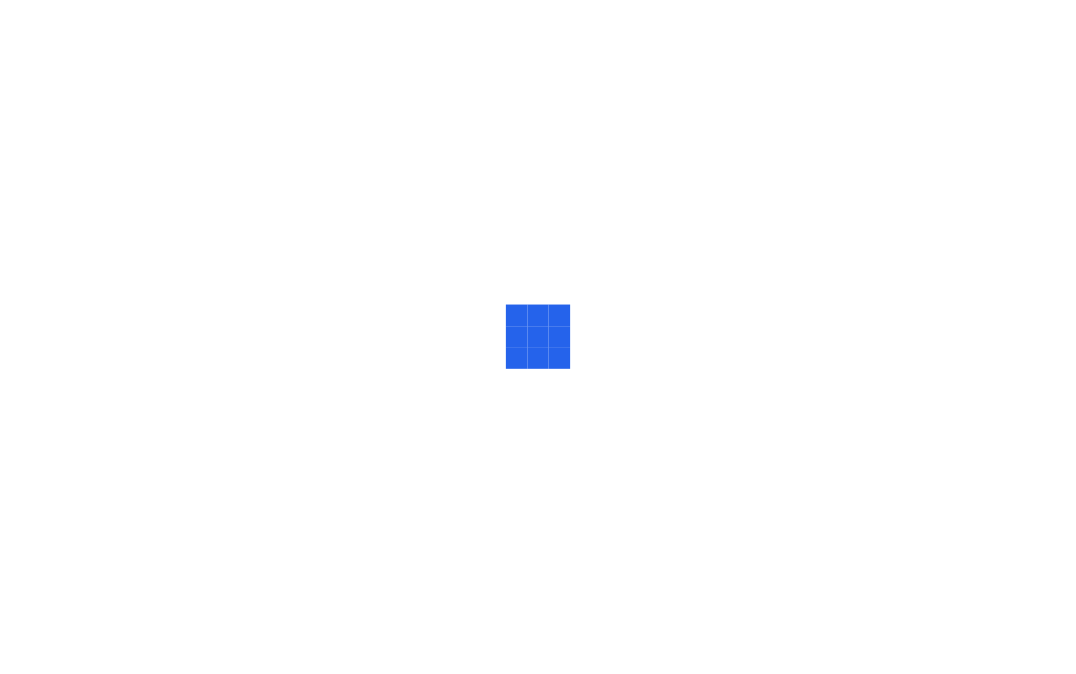 scroll, scrollTop: 0, scrollLeft: 0, axis: both 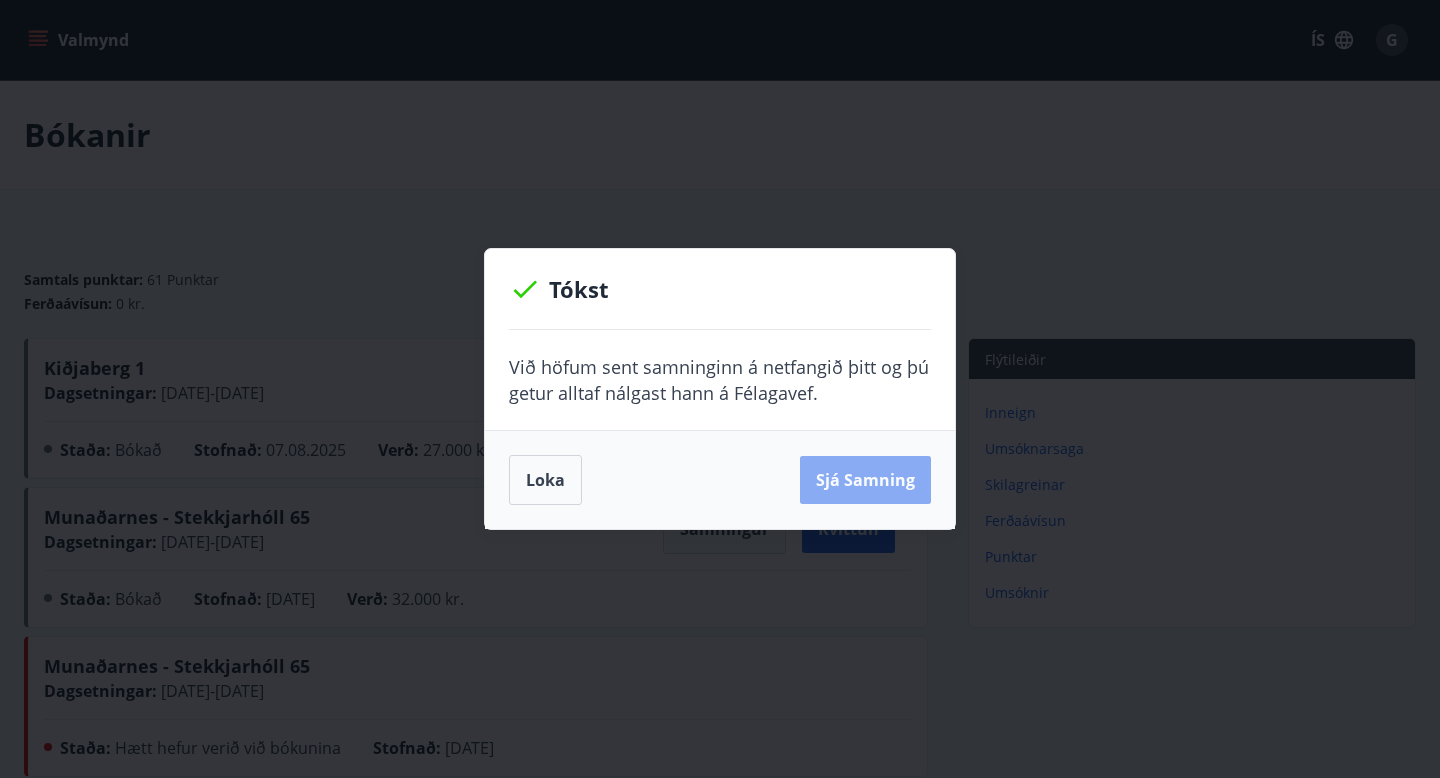 click on "Sjá samning" at bounding box center (865, 480) 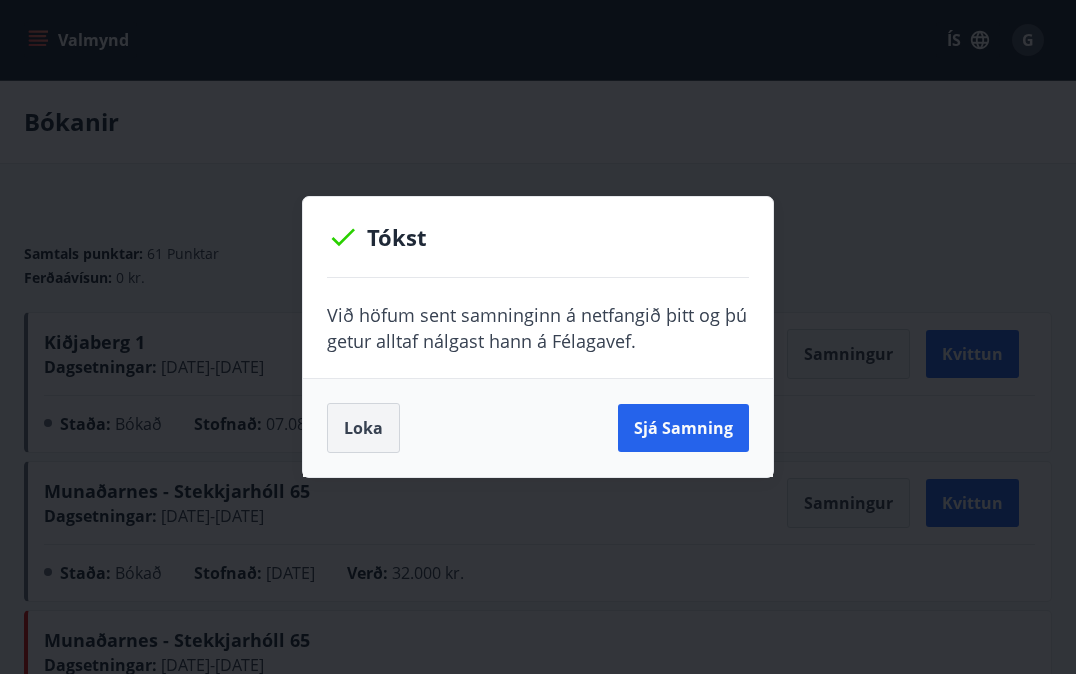 click on "Loka" at bounding box center [363, 428] 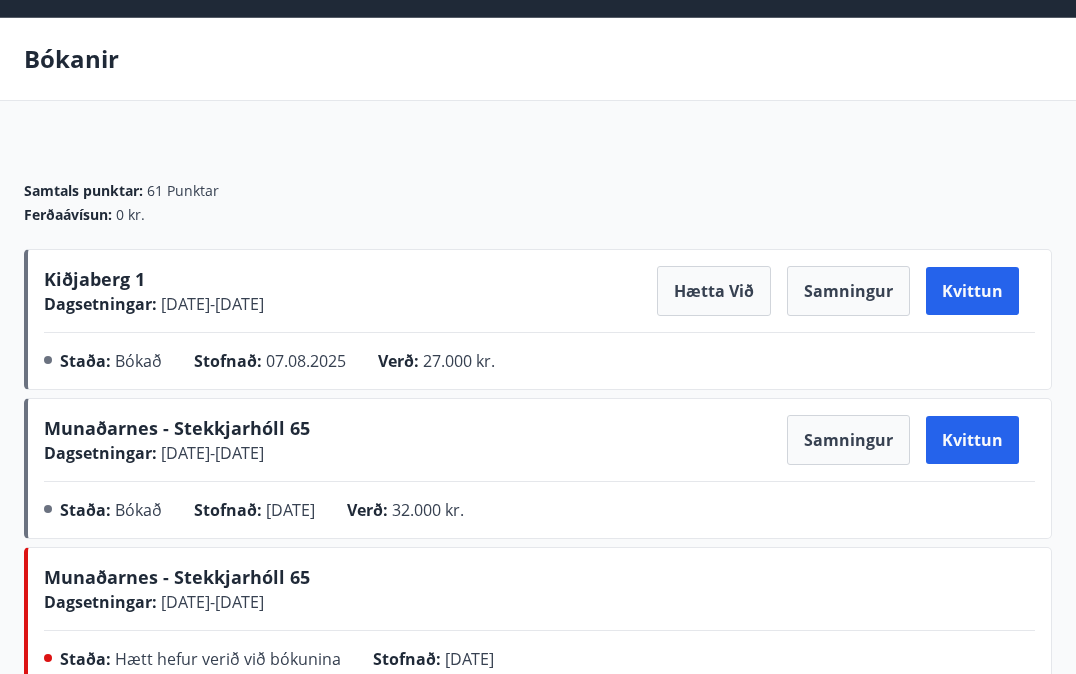 scroll, scrollTop: 80, scrollLeft: 0, axis: vertical 